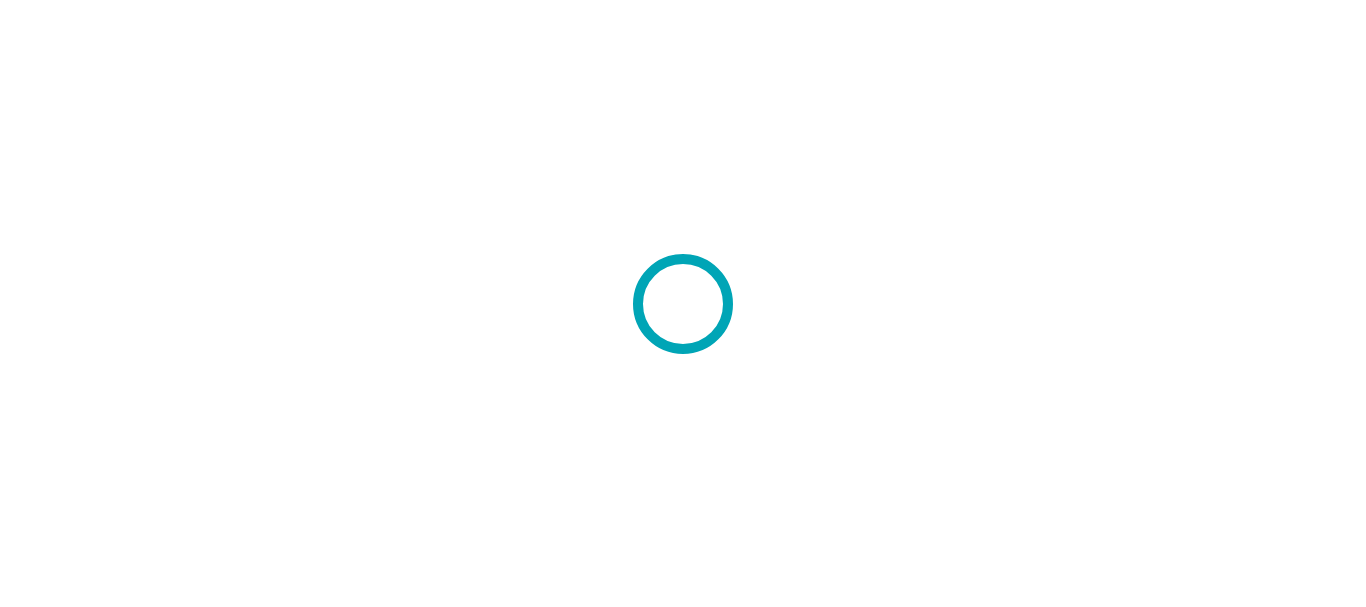 scroll, scrollTop: 0, scrollLeft: 0, axis: both 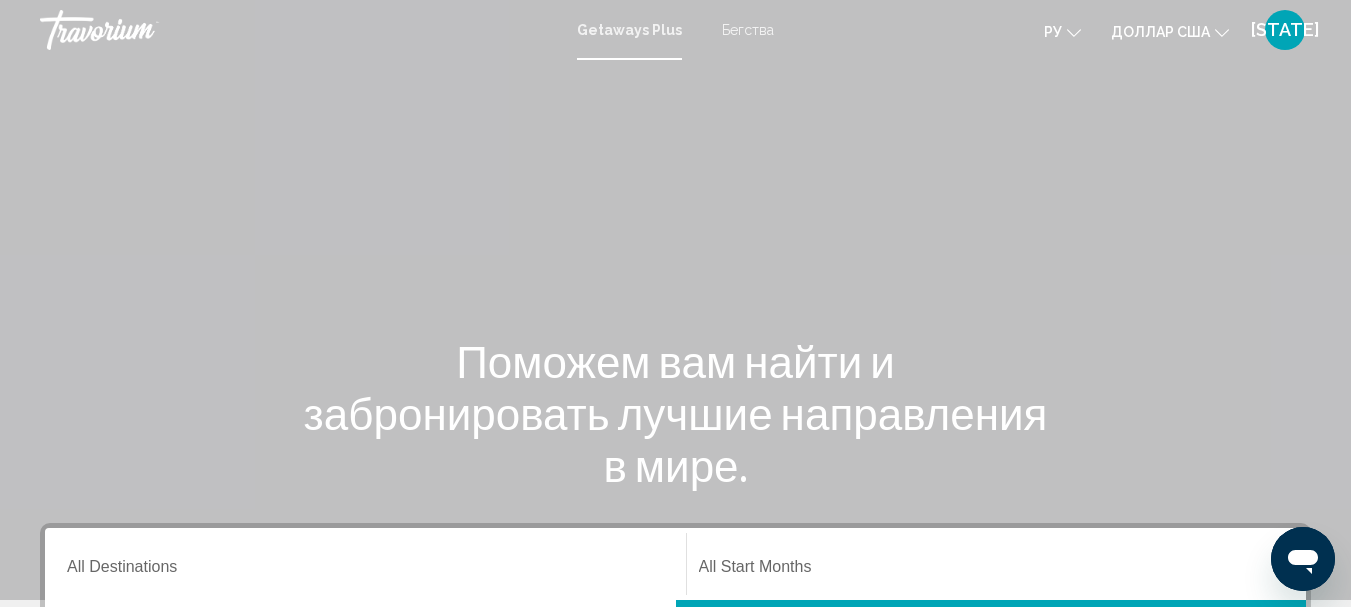 click on "Destination All Destinations" at bounding box center (365, 571) 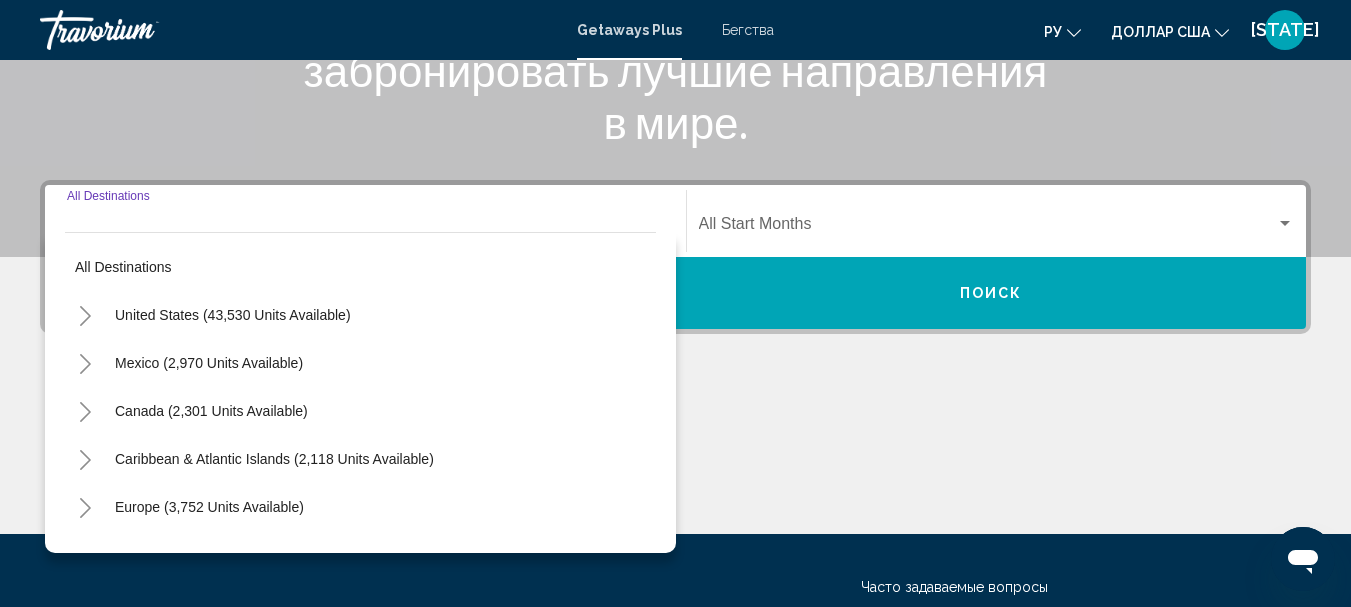 scroll, scrollTop: 458, scrollLeft: 0, axis: vertical 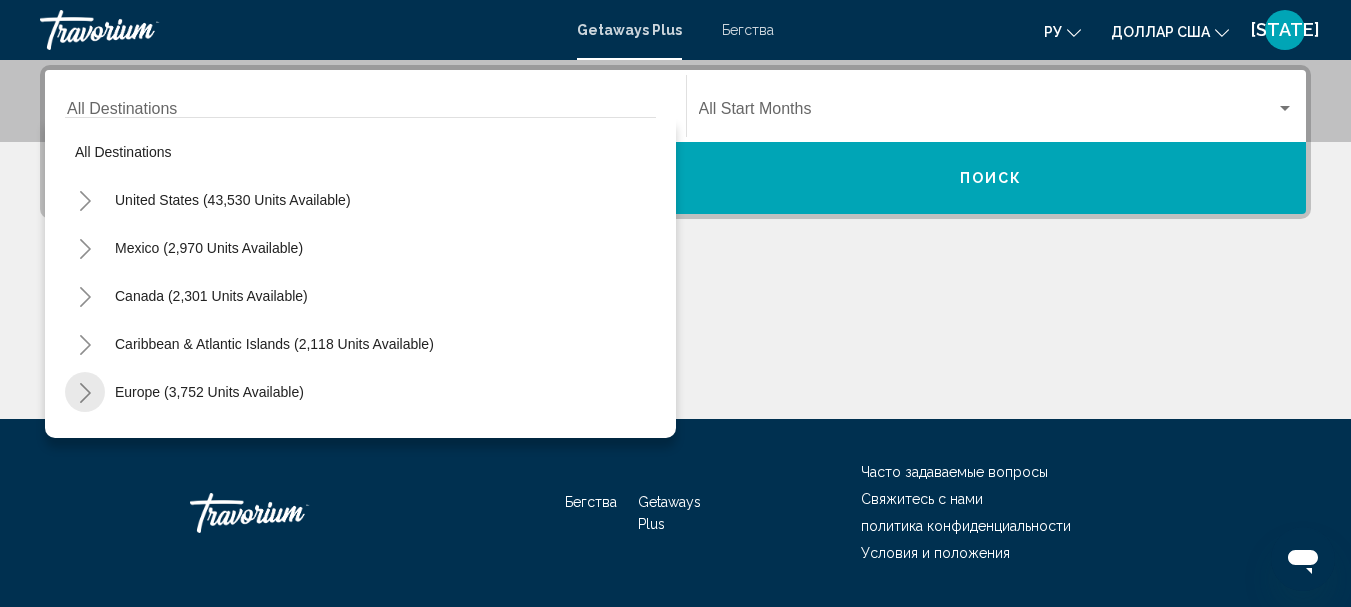 click 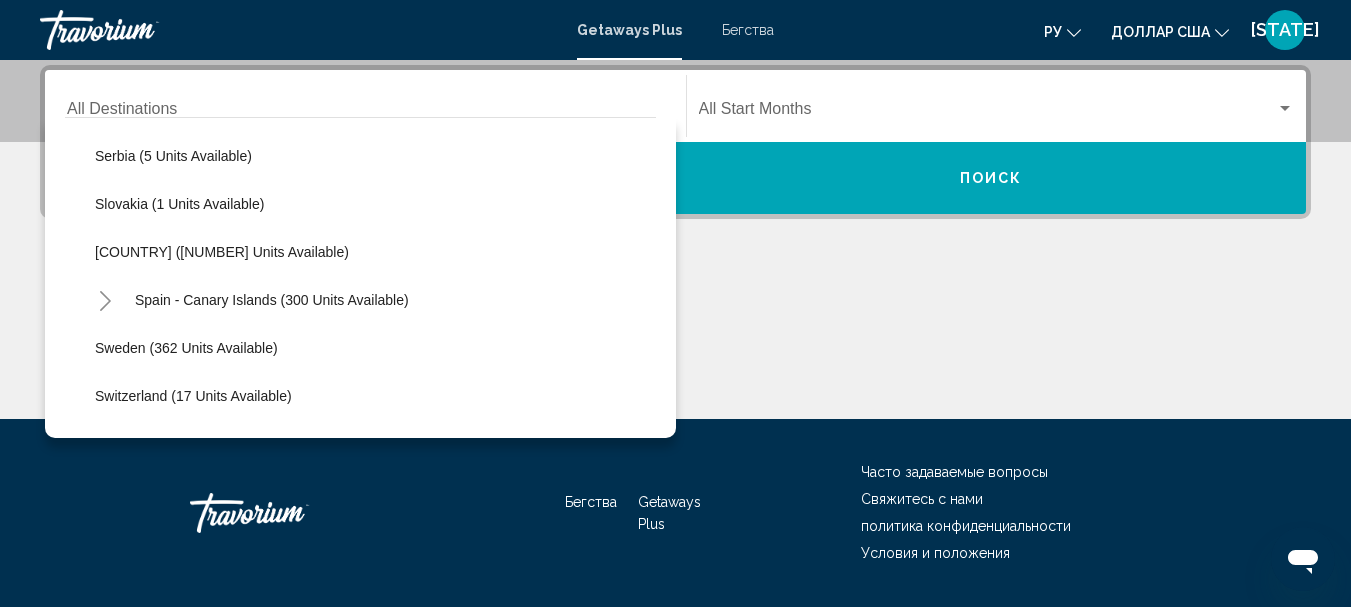 scroll, scrollTop: 663, scrollLeft: 0, axis: vertical 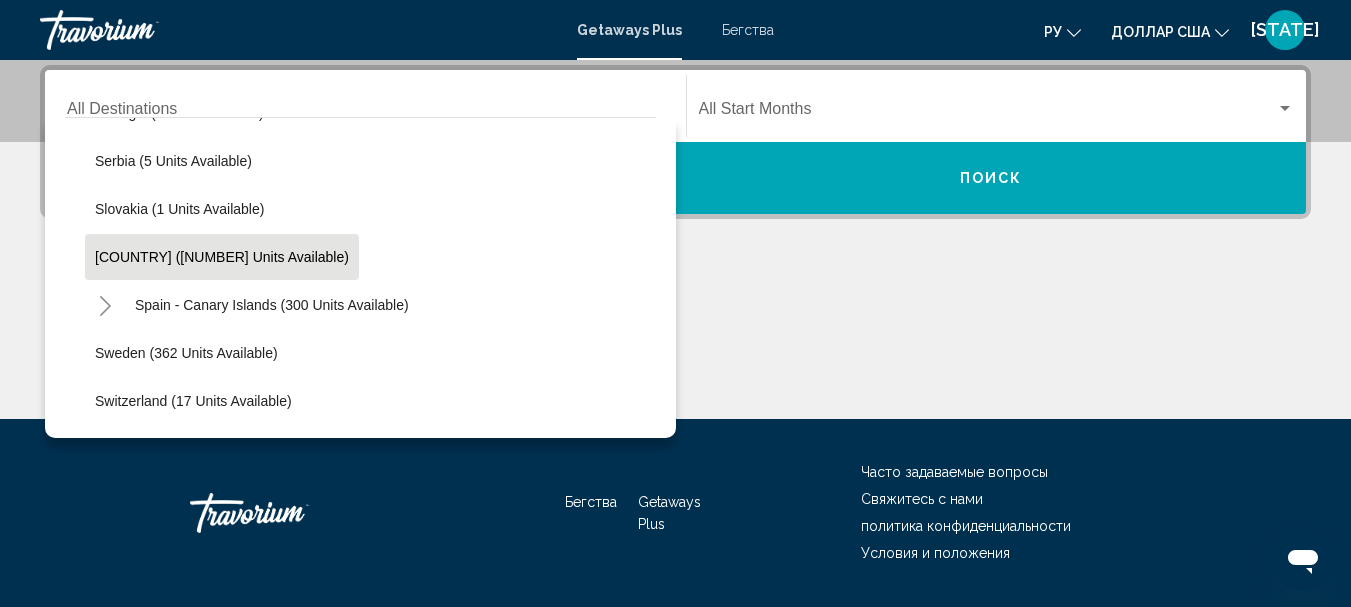 click on "Spain (317 units available)" 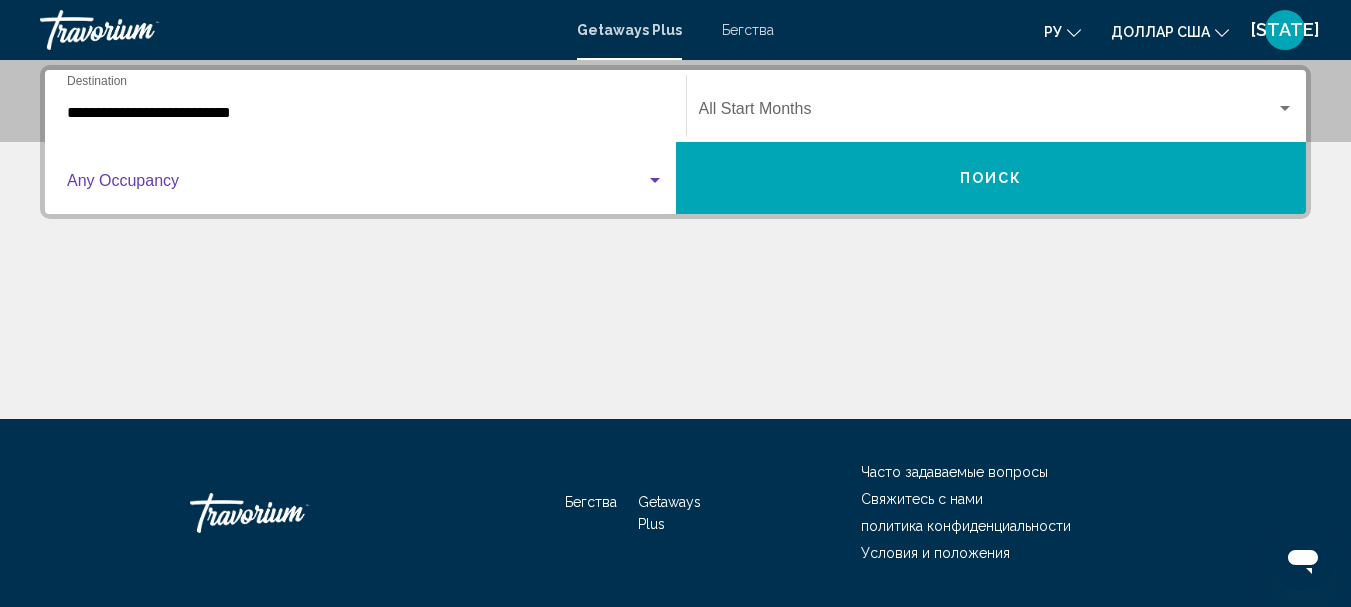click at bounding box center [655, 180] 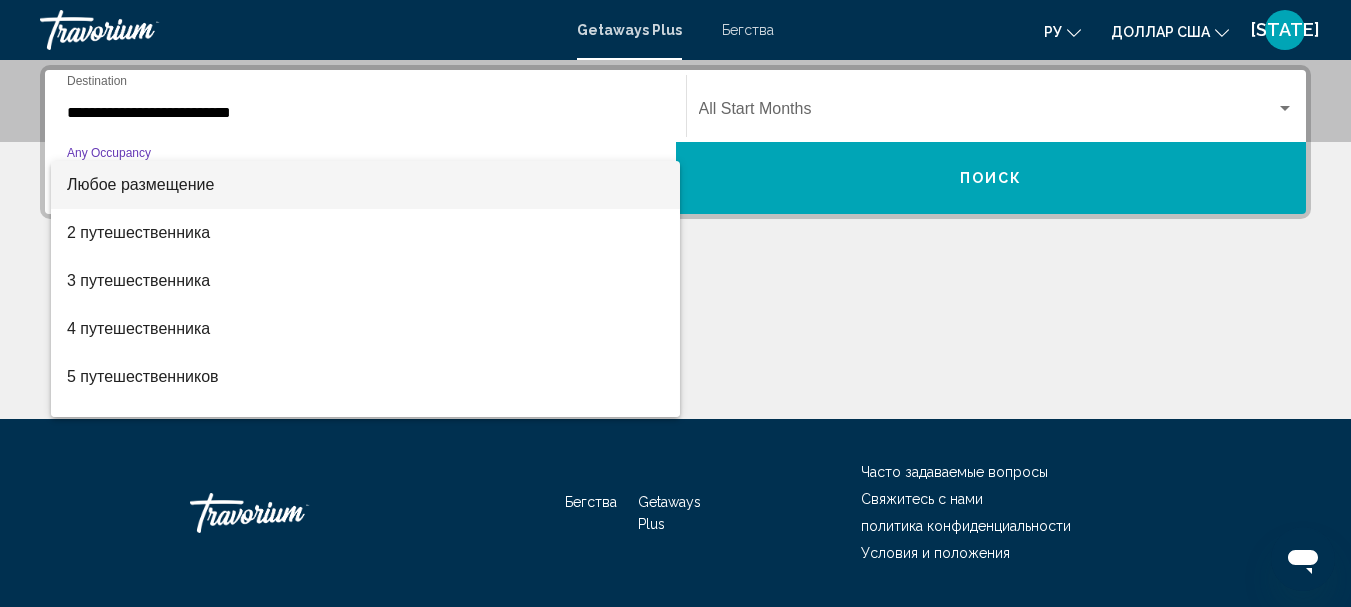 click at bounding box center (675, 303) 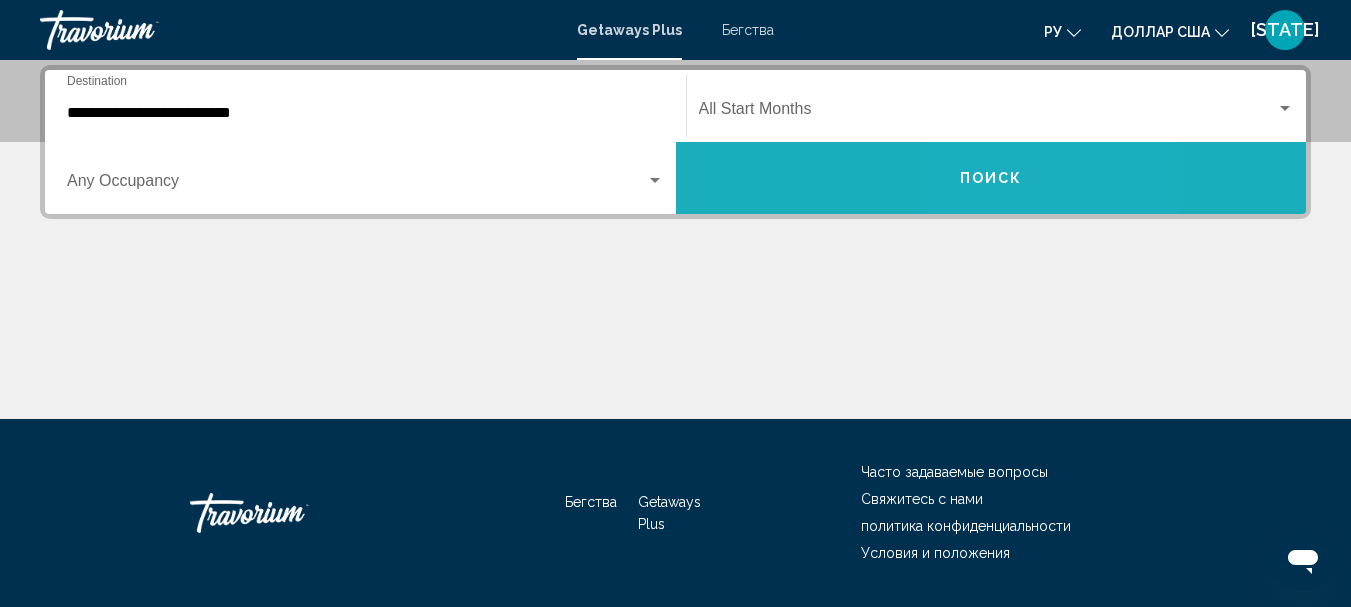 click on "Поиск" at bounding box center [991, 178] 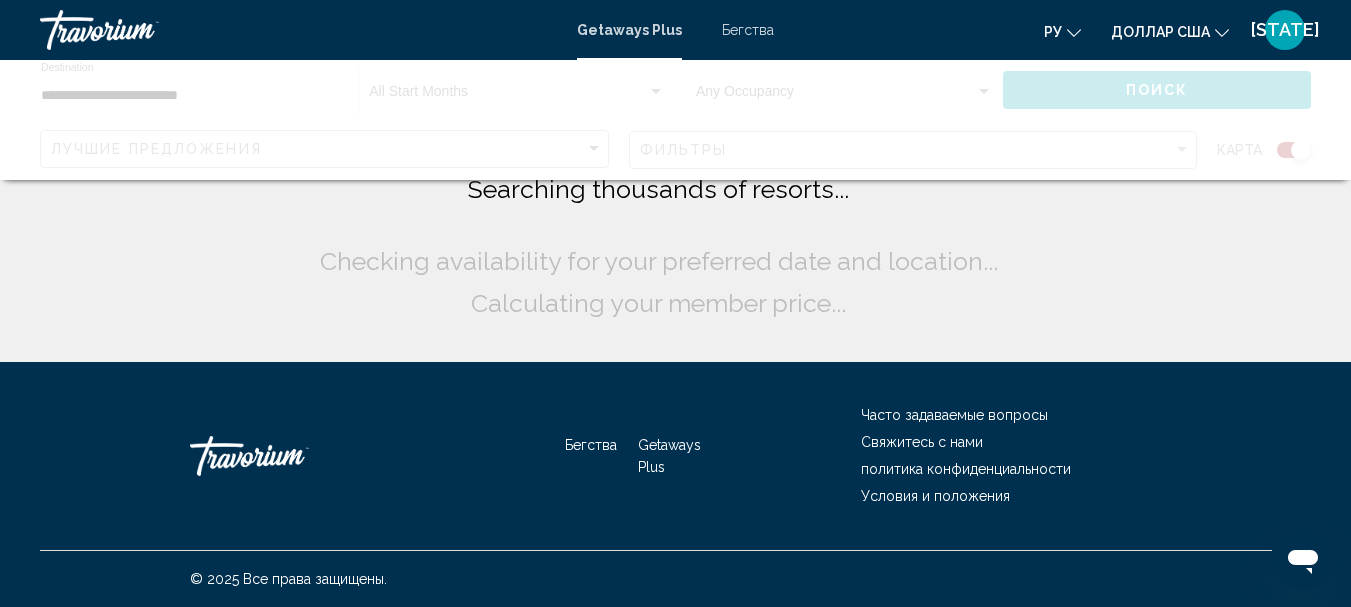 scroll, scrollTop: 0, scrollLeft: 0, axis: both 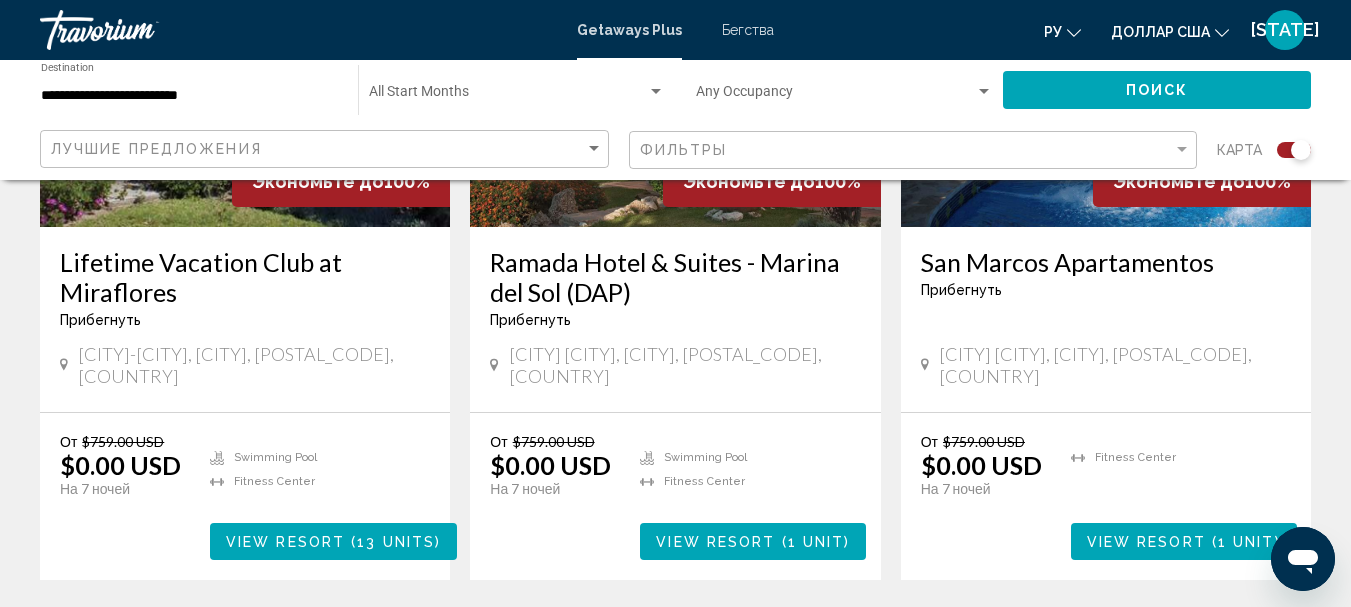 click on "View Resort" at bounding box center (1146, 542) 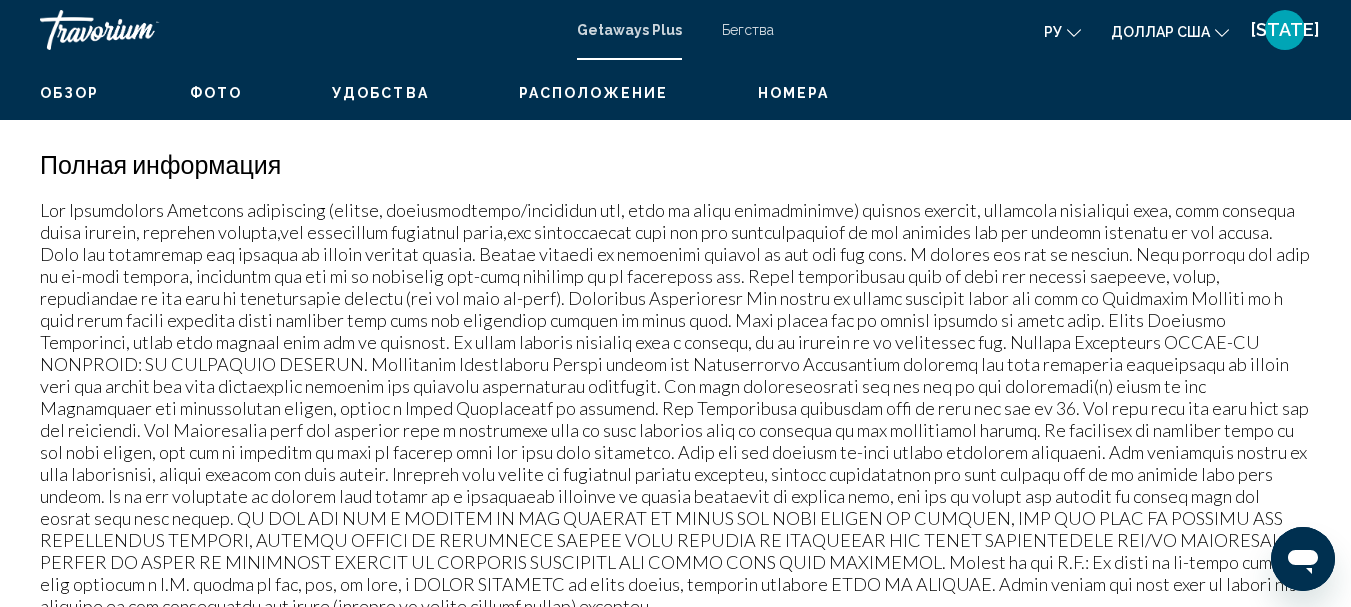 scroll, scrollTop: 232, scrollLeft: 0, axis: vertical 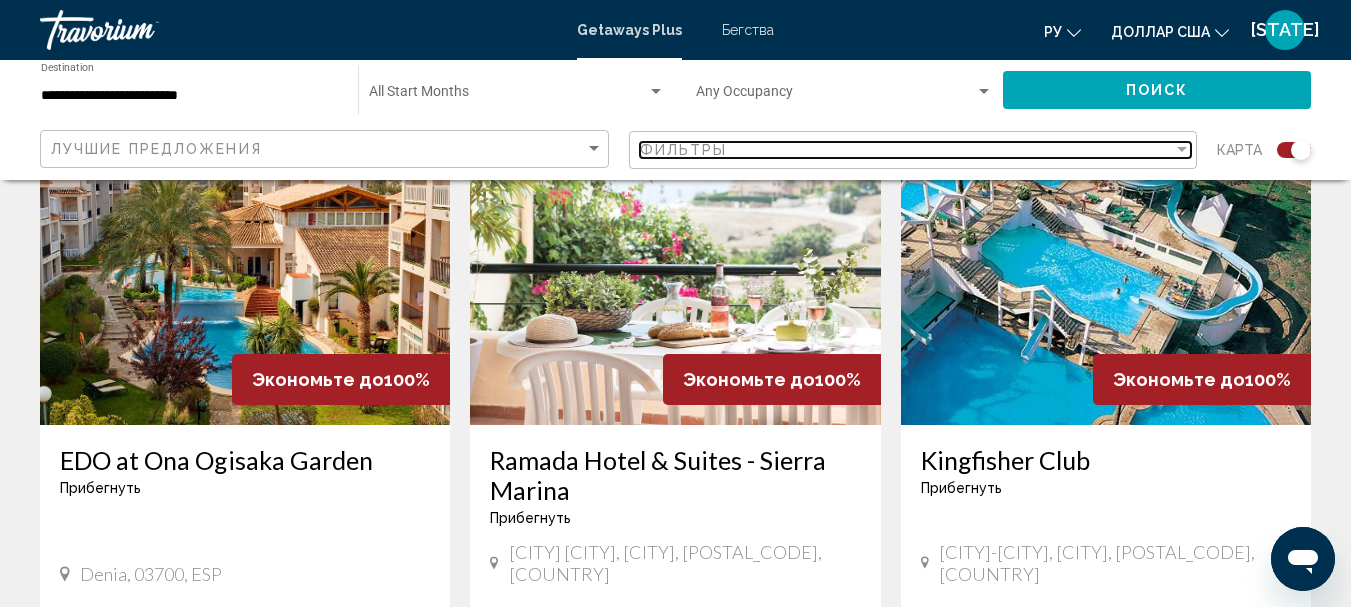 click on "Фильтры" at bounding box center [907, 150] 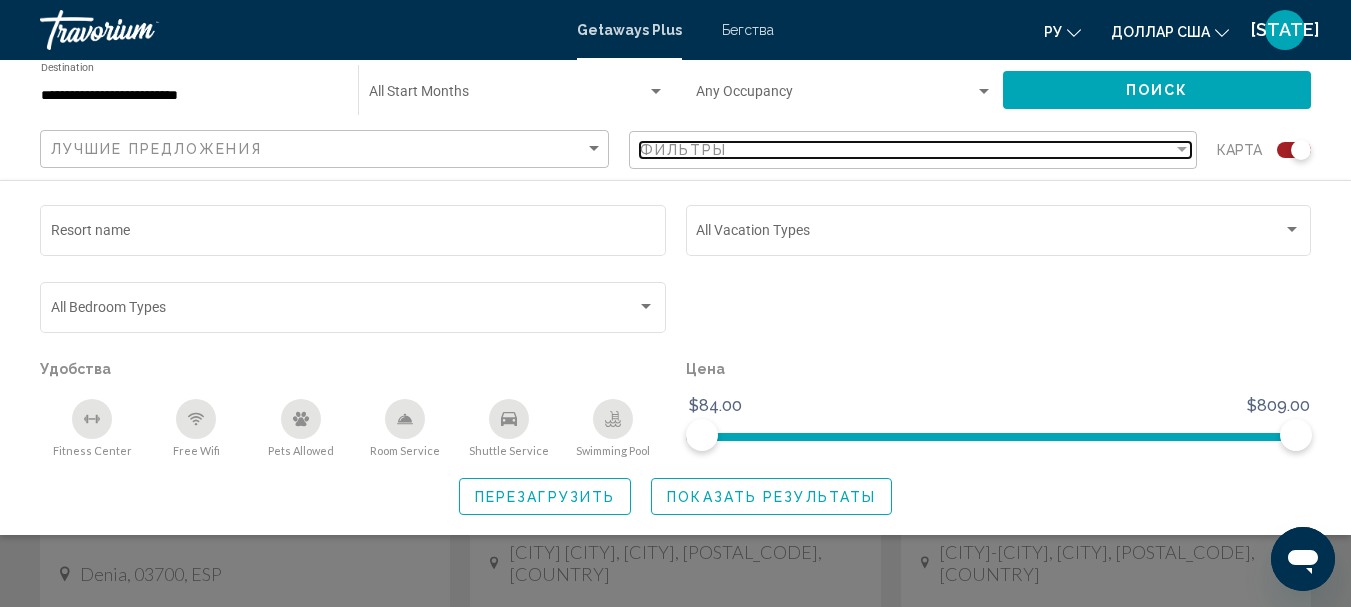 click at bounding box center [1182, 150] 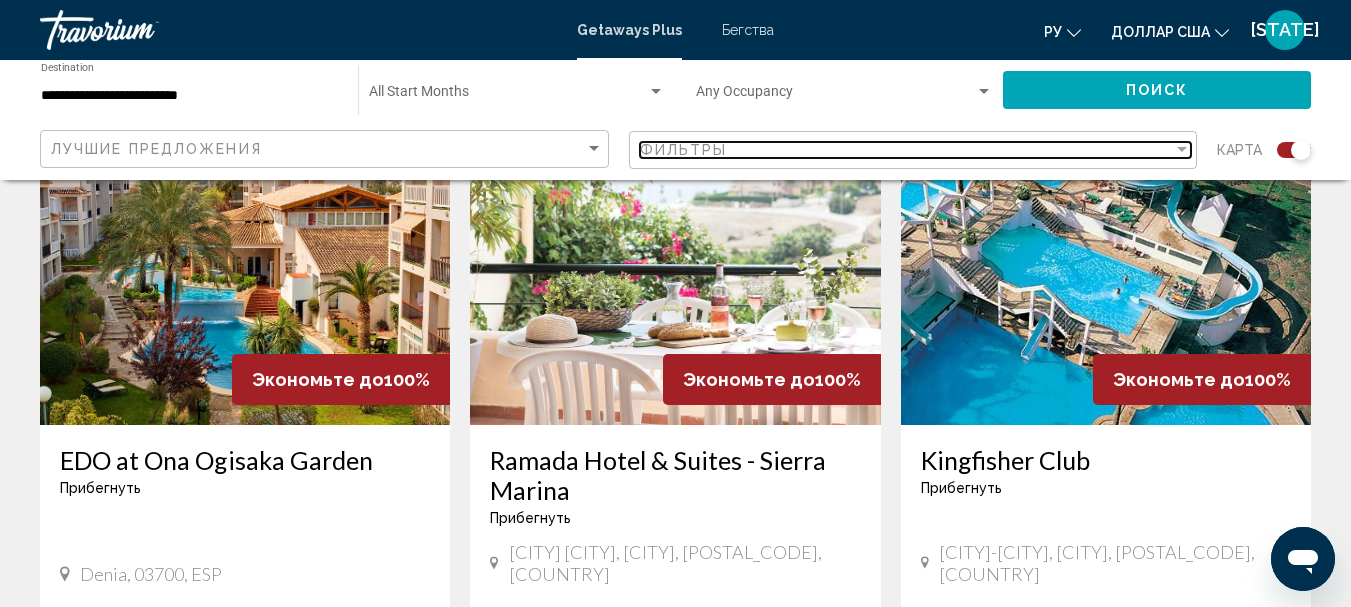 click at bounding box center (1182, 150) 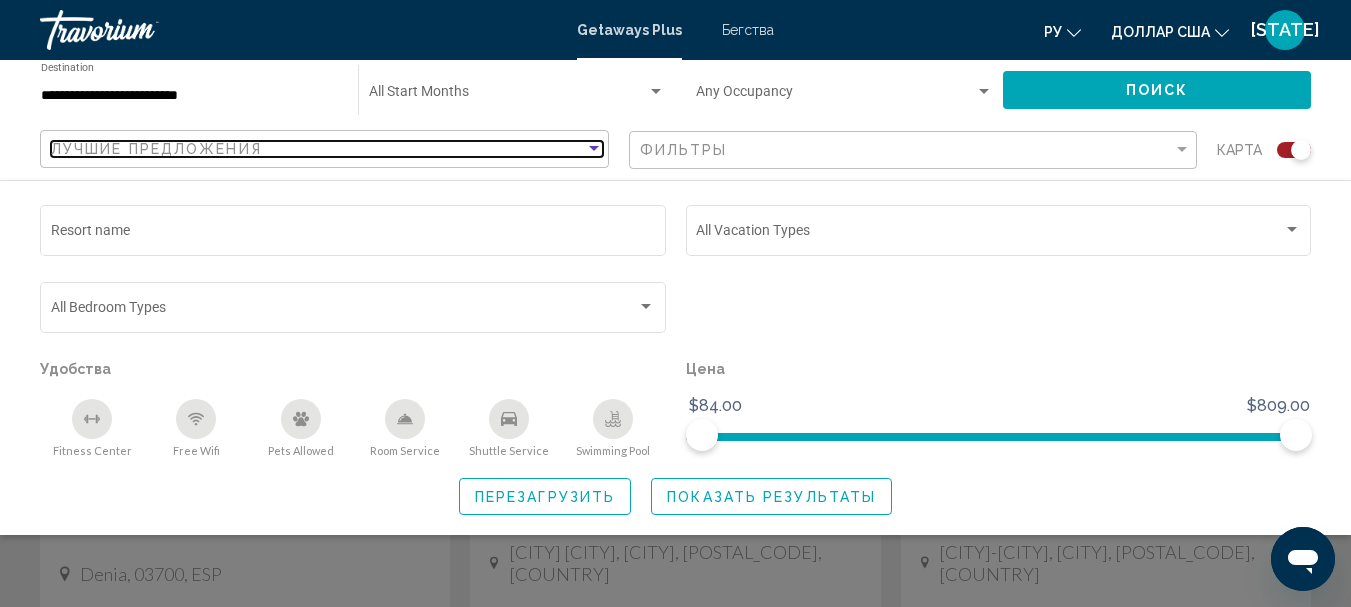 click on "Лучшие предложения" at bounding box center (318, 149) 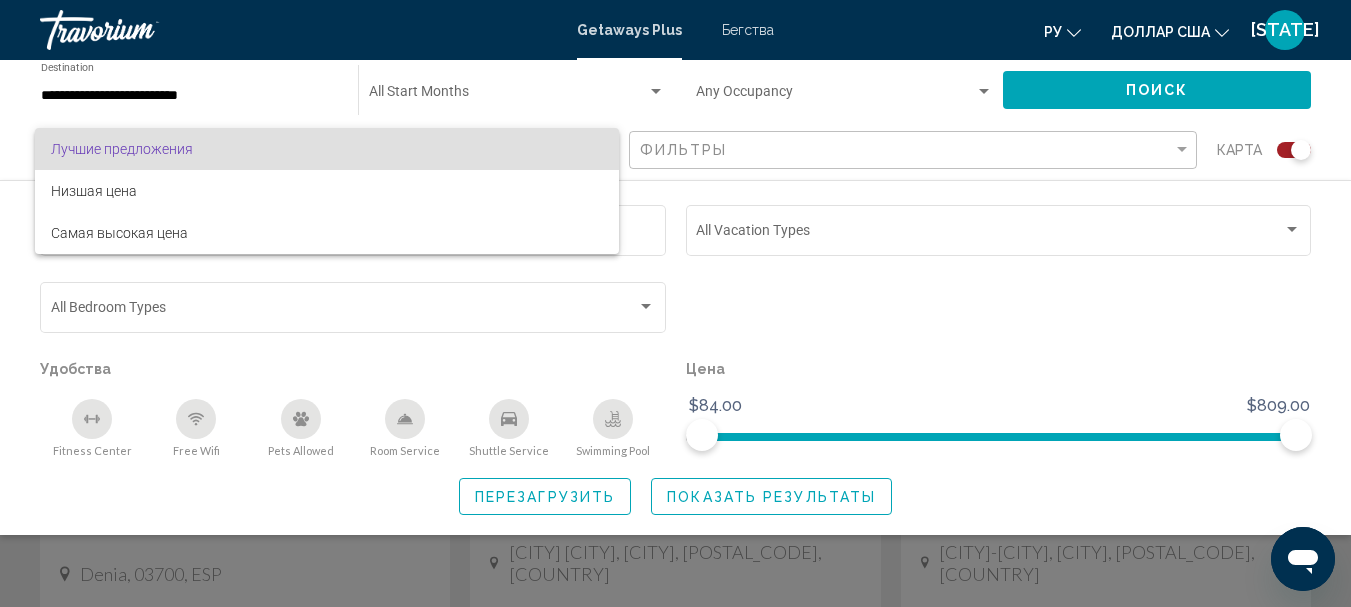 click at bounding box center (675, 303) 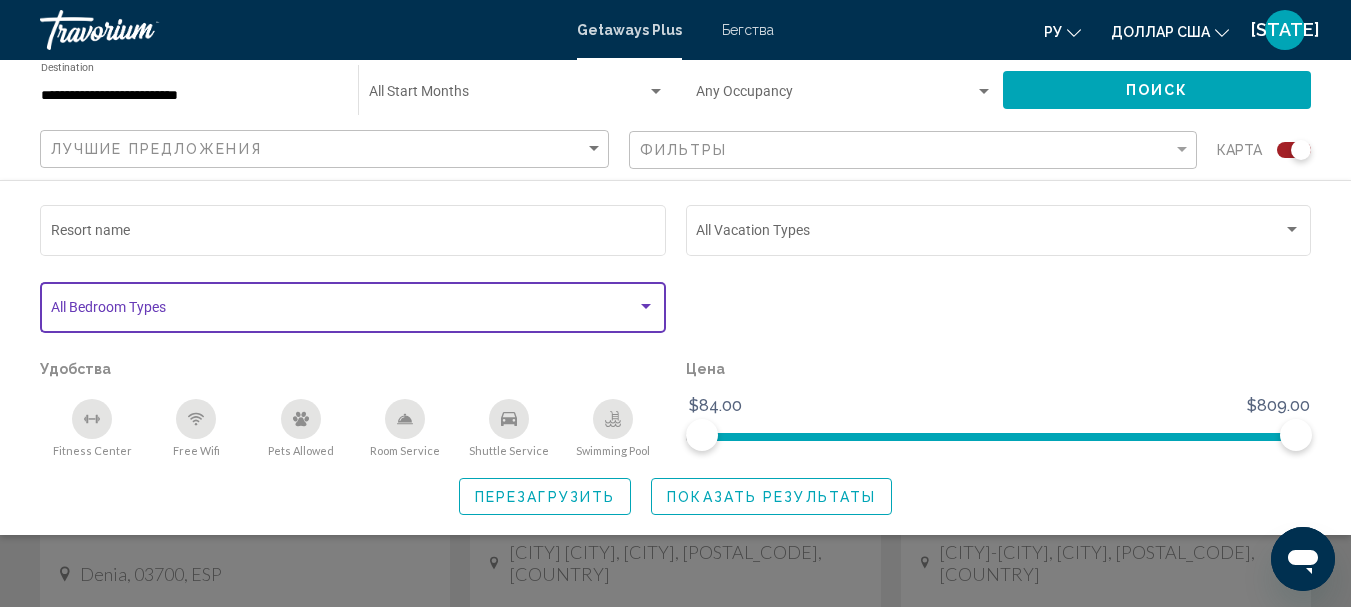 click at bounding box center [646, 306] 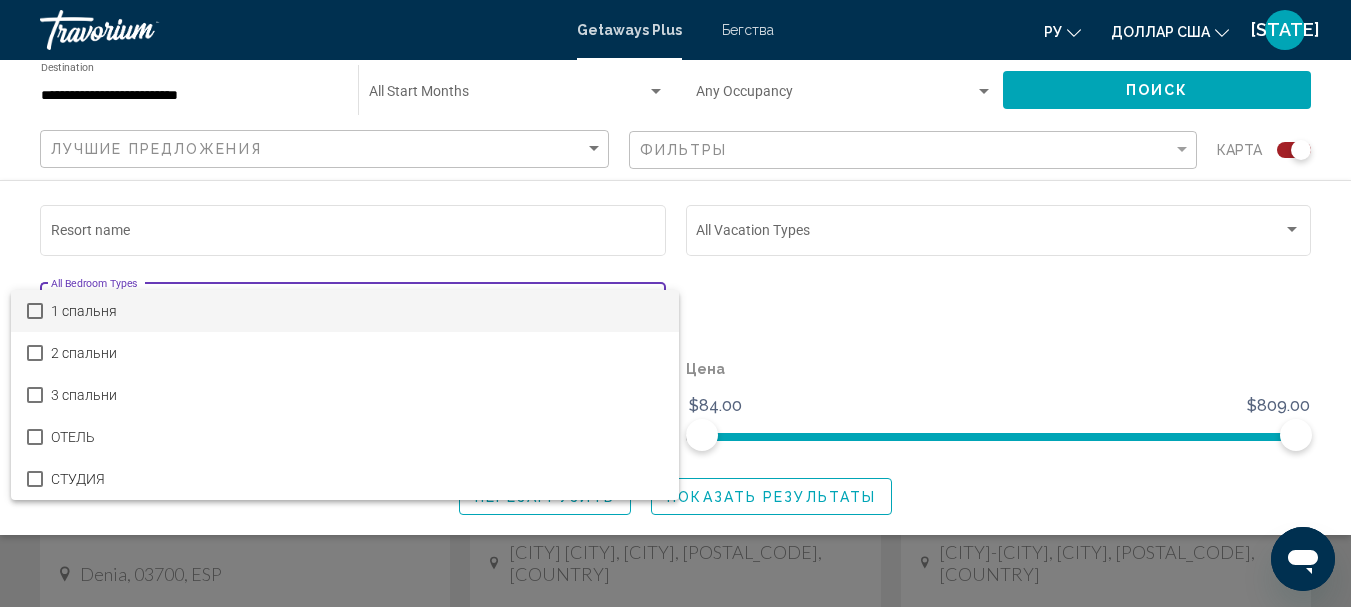 click at bounding box center [675, 303] 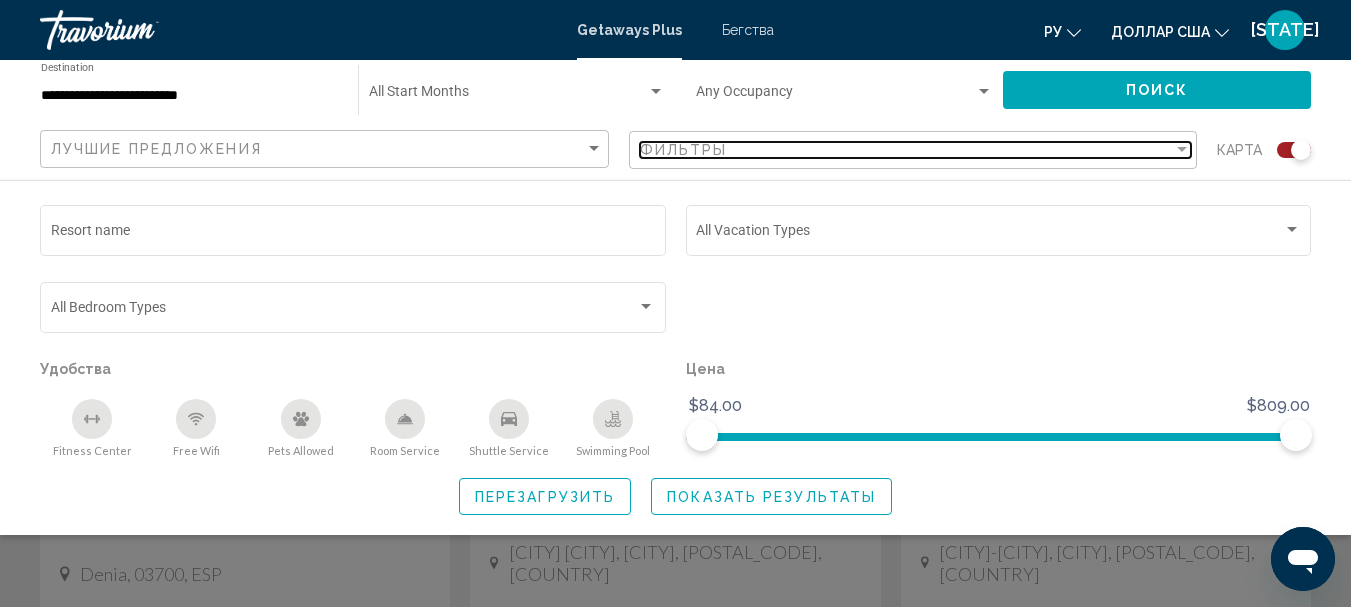 click at bounding box center [1182, 149] 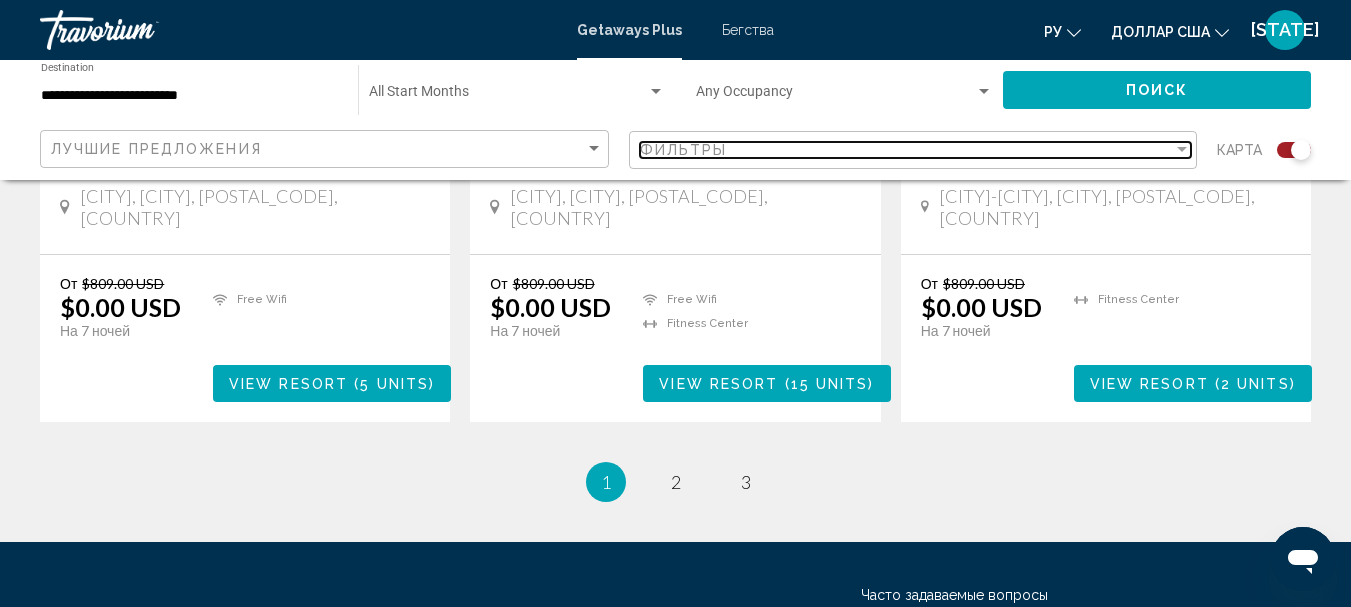 scroll, scrollTop: 3294, scrollLeft: 0, axis: vertical 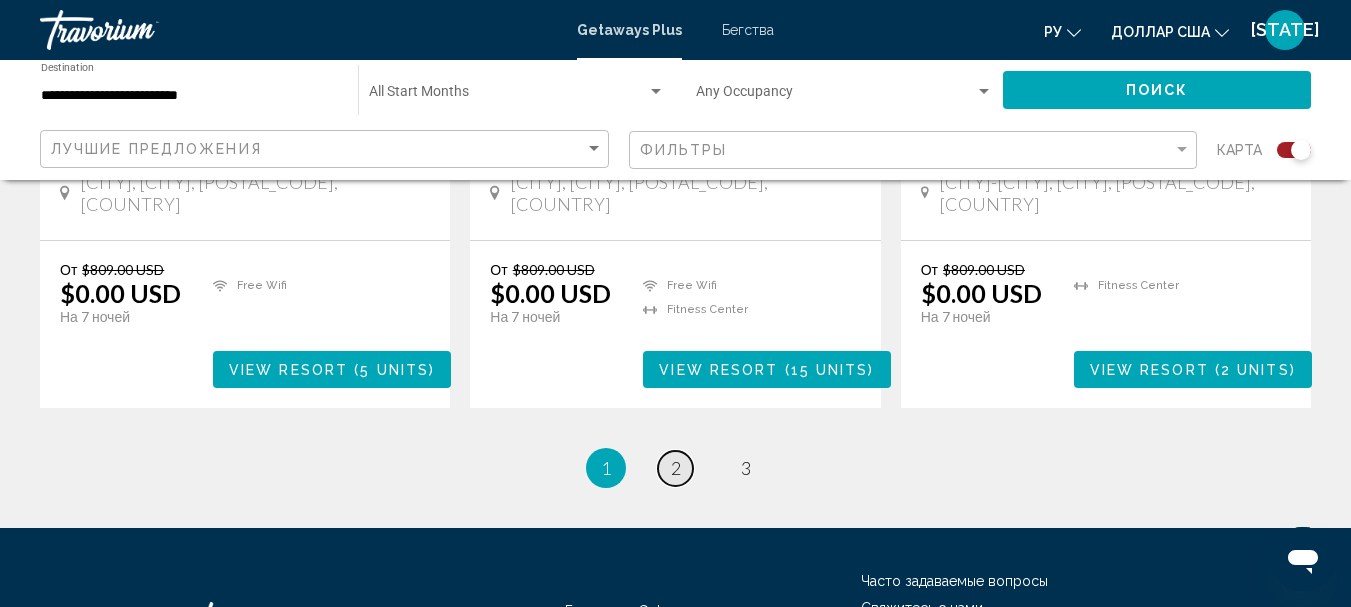 click on "2" at bounding box center [676, 468] 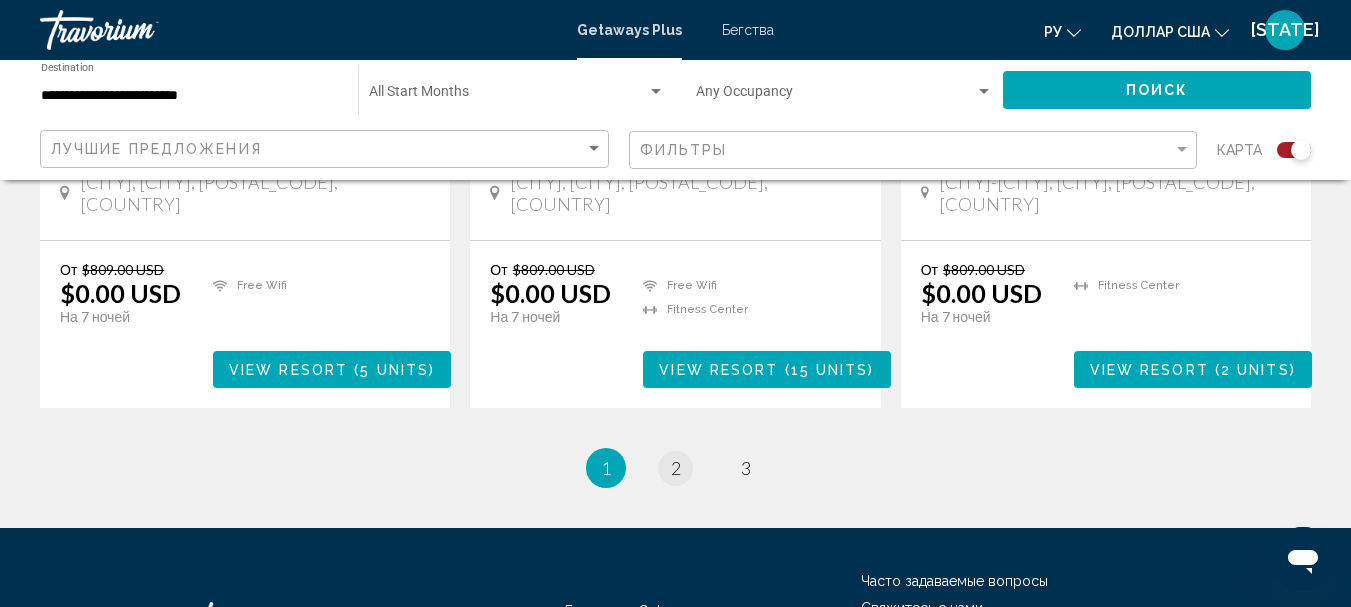 scroll, scrollTop: 0, scrollLeft: 0, axis: both 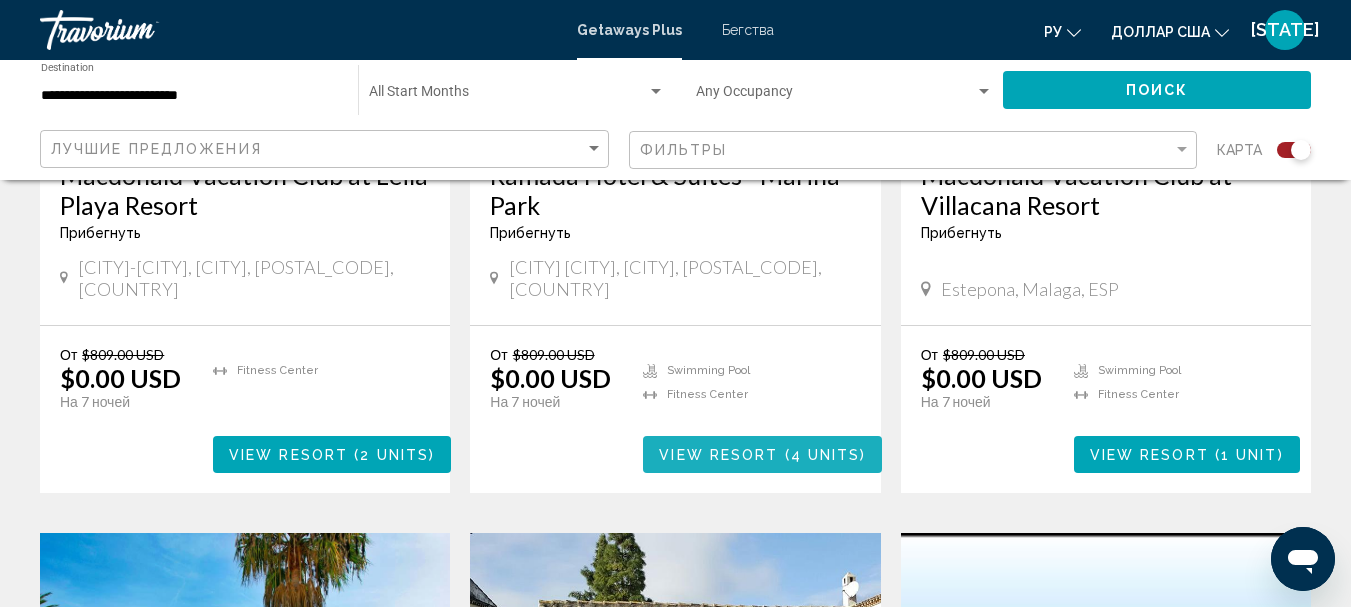 click on "View Resort" at bounding box center [718, 455] 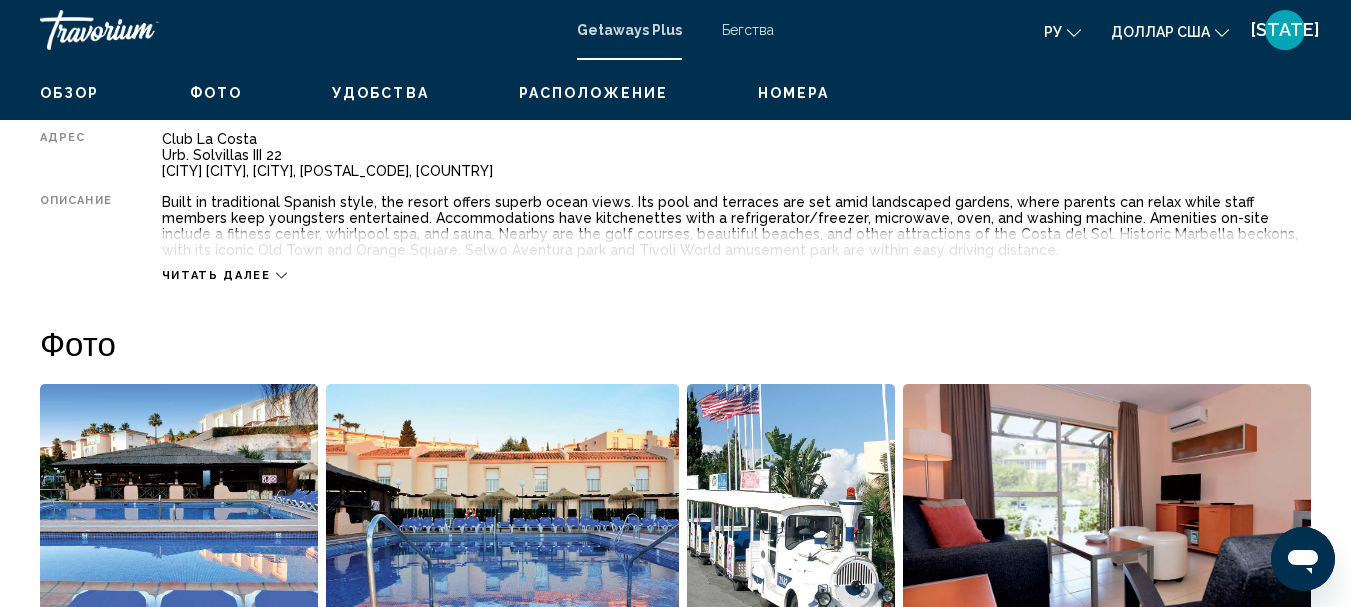 scroll, scrollTop: 232, scrollLeft: 0, axis: vertical 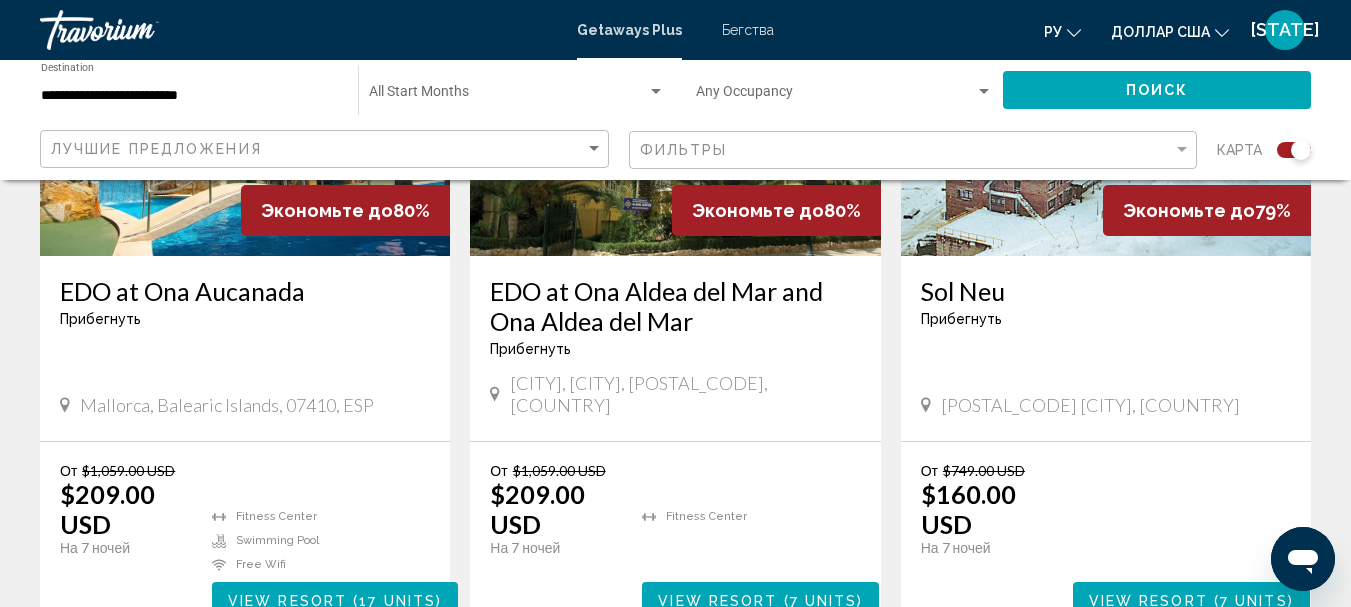 click on "View Resort    ( 7 units )" at bounding box center (760, 600) 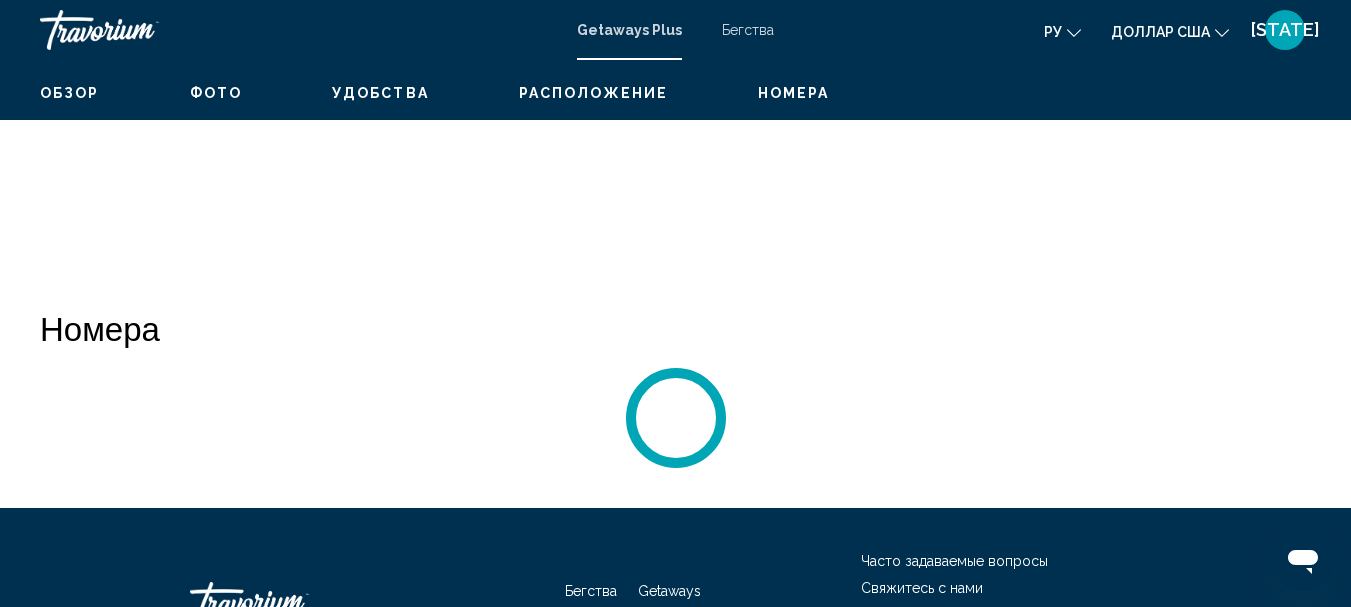 scroll, scrollTop: 232, scrollLeft: 0, axis: vertical 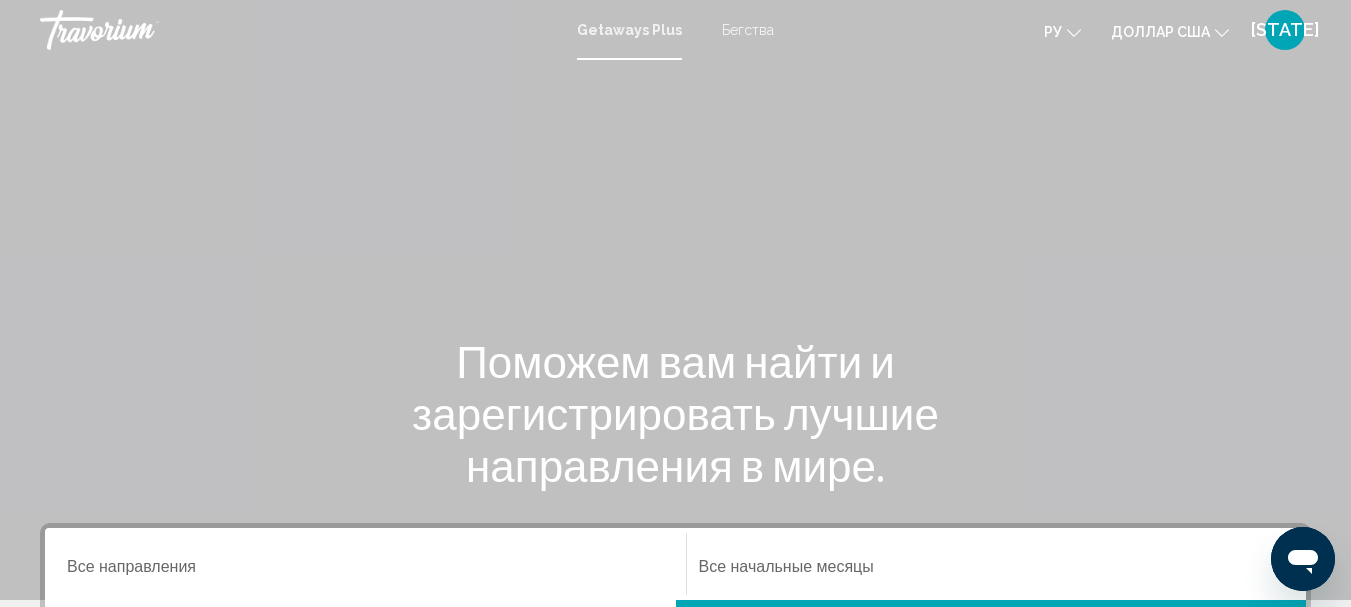 click on "Бегства" at bounding box center [748, 30] 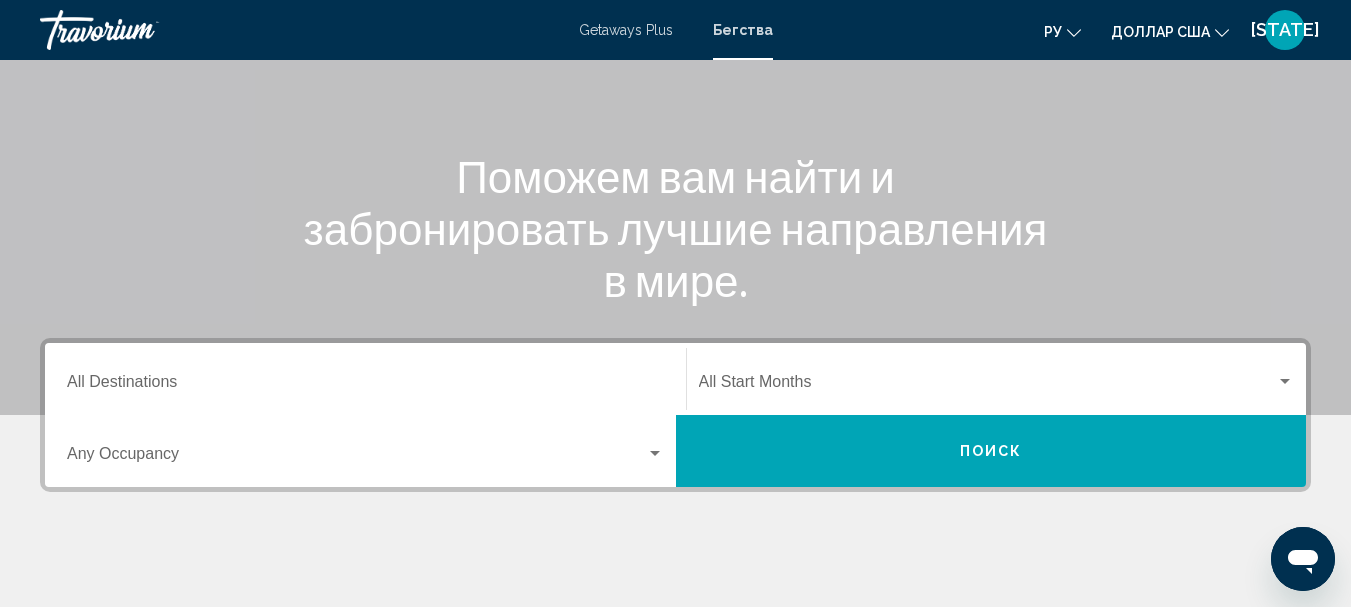 scroll, scrollTop: 208, scrollLeft: 0, axis: vertical 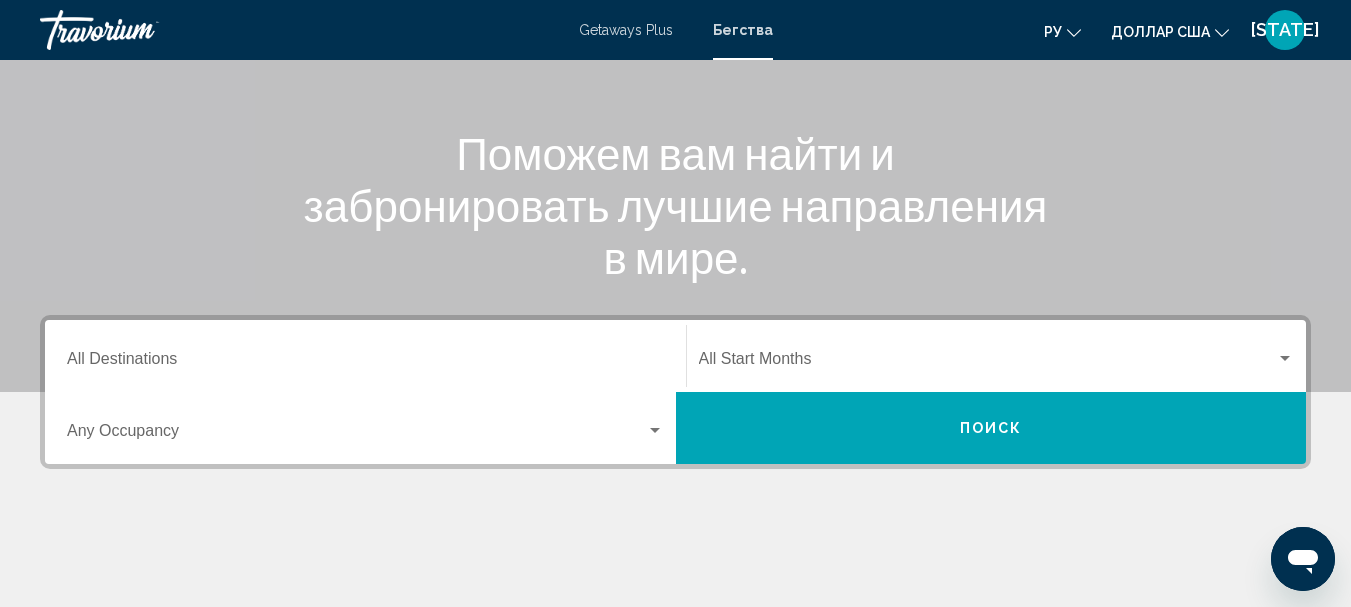 click on "Destination All Destinations" at bounding box center [365, 363] 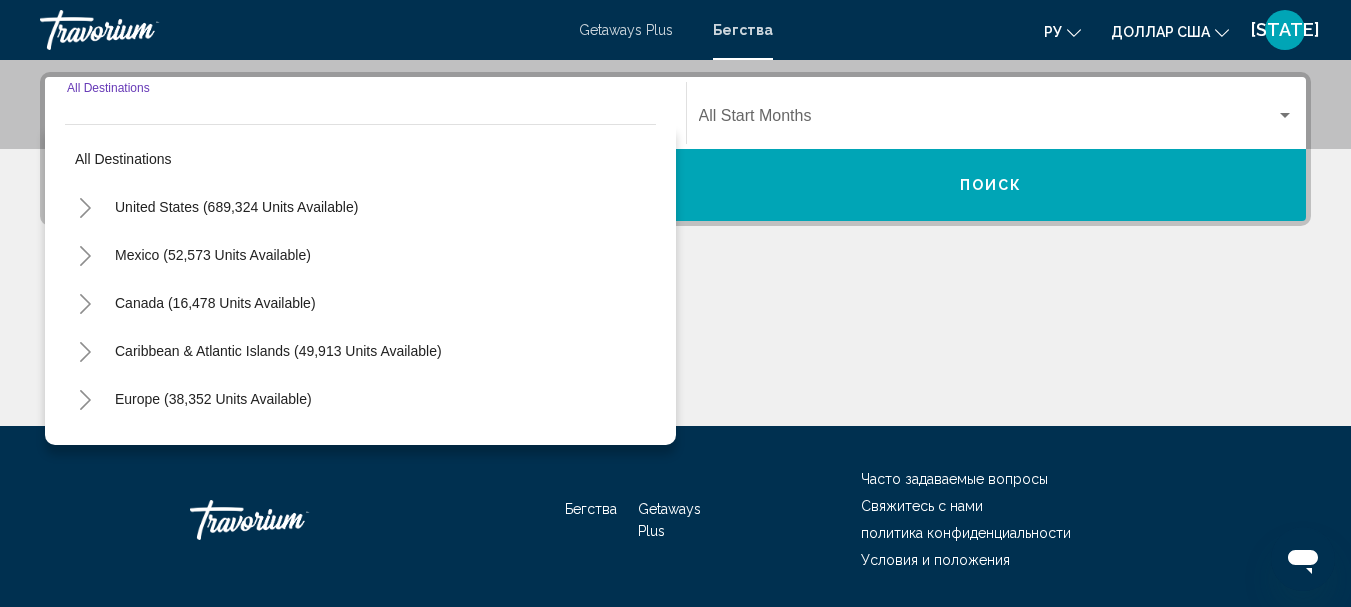 scroll, scrollTop: 458, scrollLeft: 0, axis: vertical 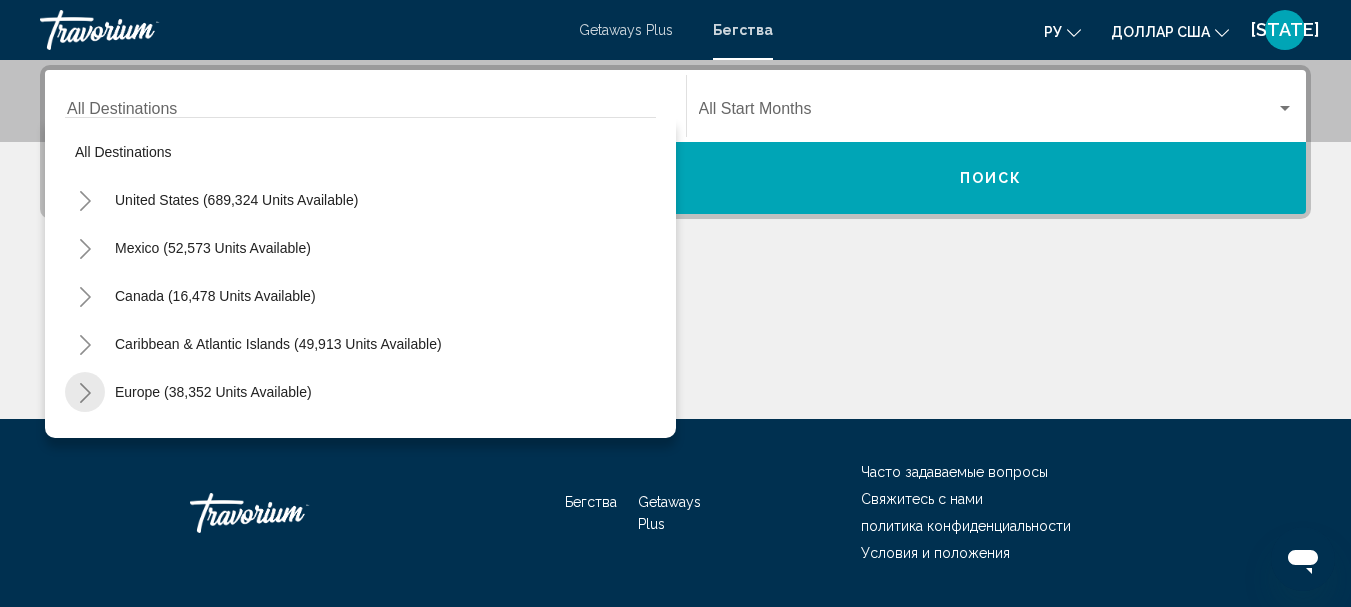 click 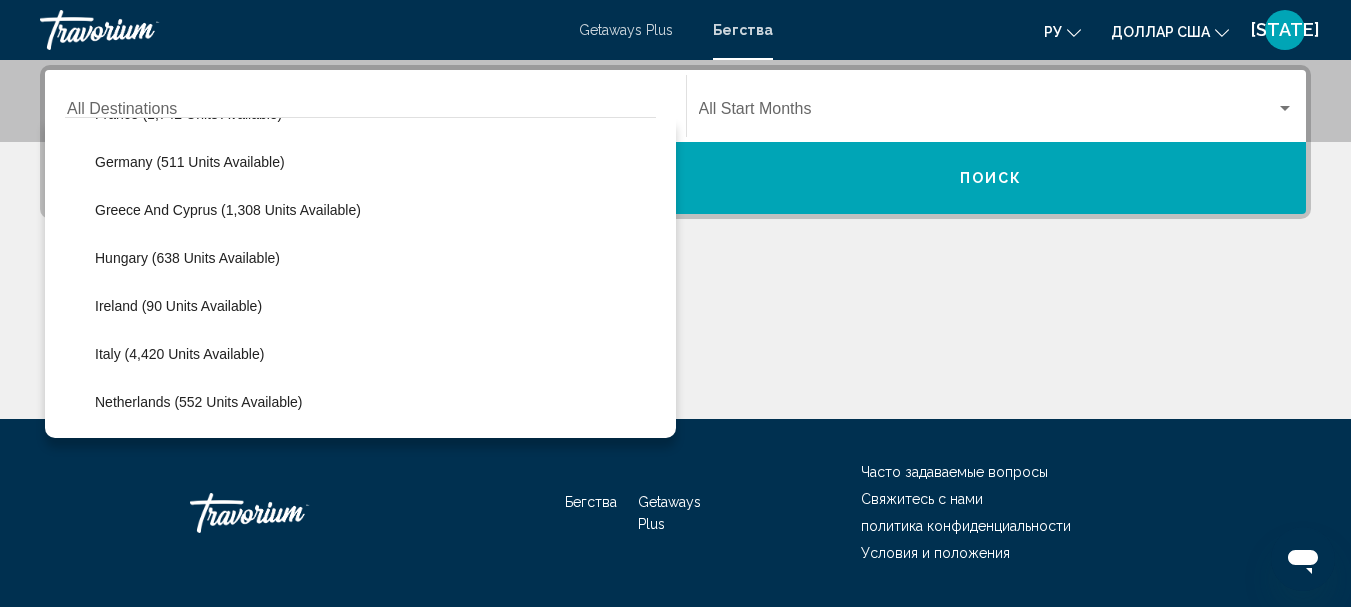 scroll, scrollTop: 620, scrollLeft: 0, axis: vertical 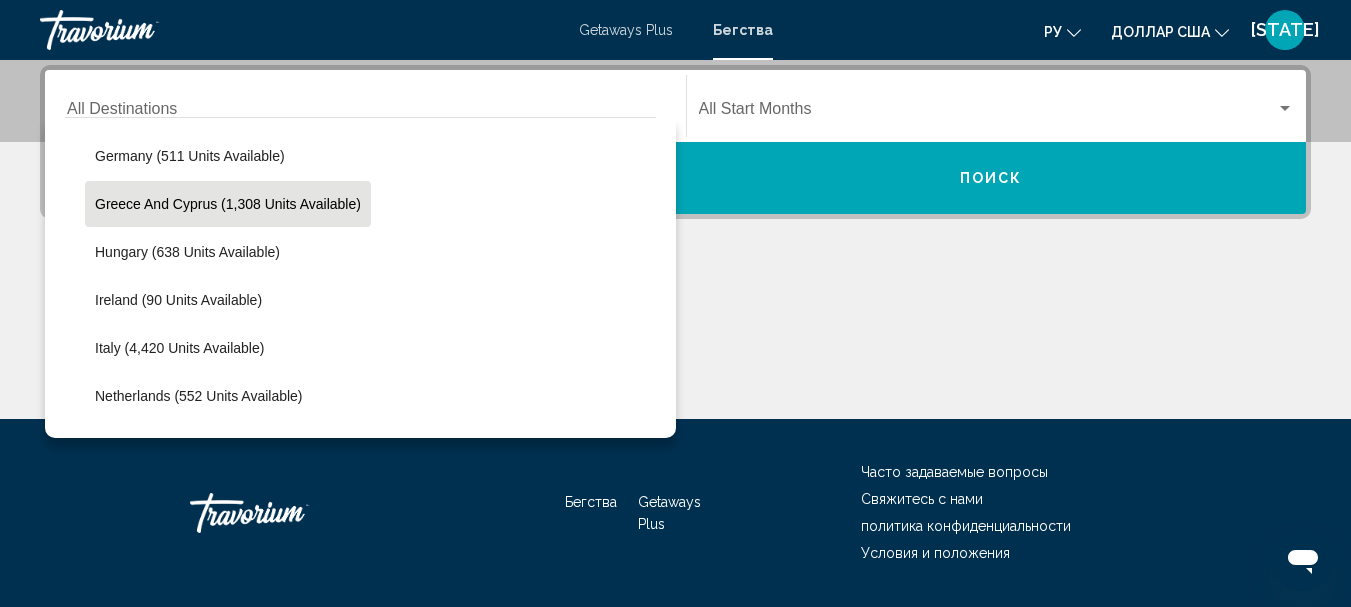 click on "Greece and Cyprus (1,308 units available)" 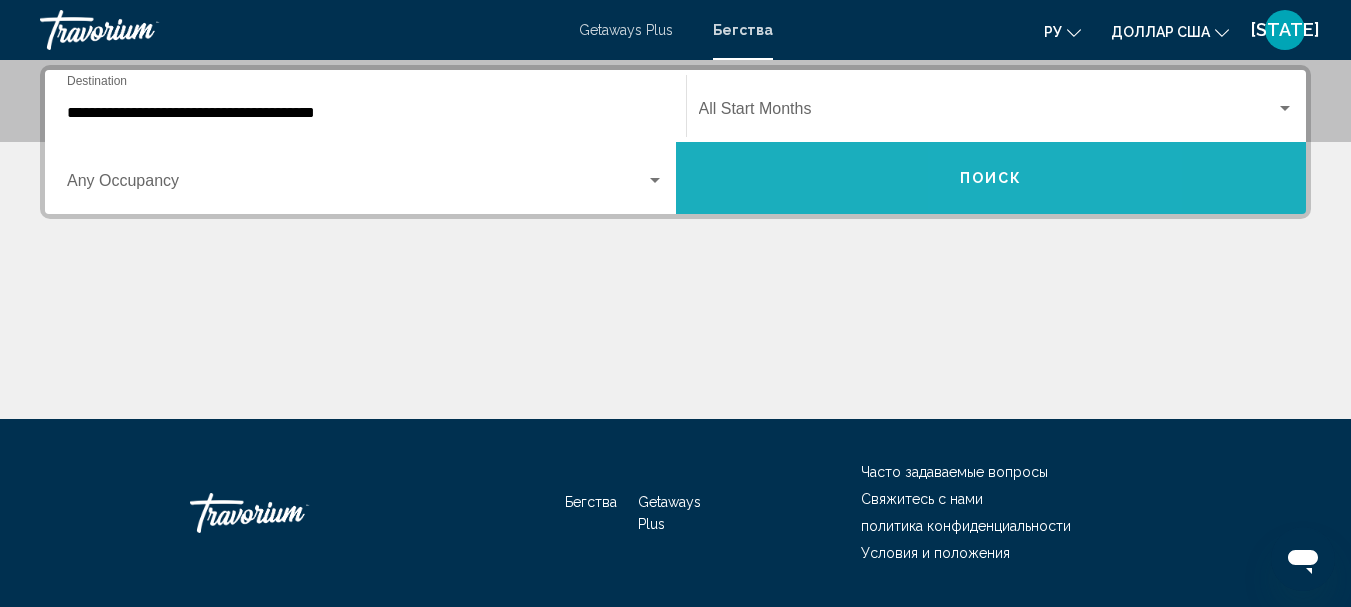 click on "Поиск" at bounding box center (991, 179) 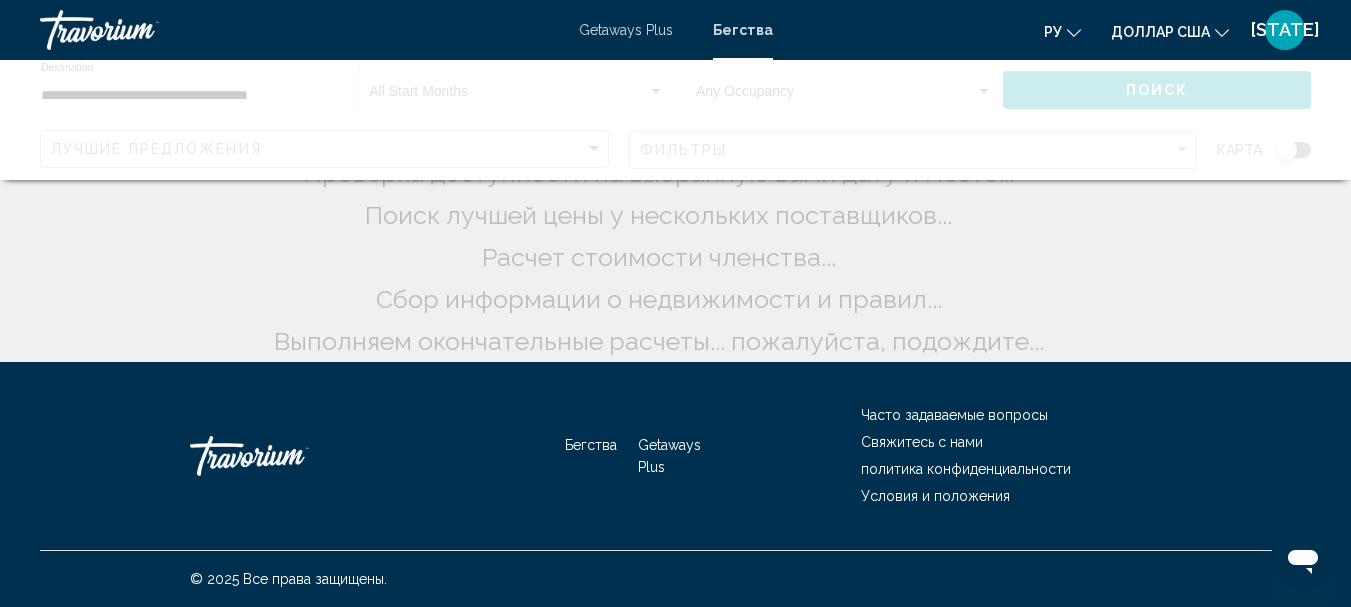 scroll, scrollTop: 0, scrollLeft: 0, axis: both 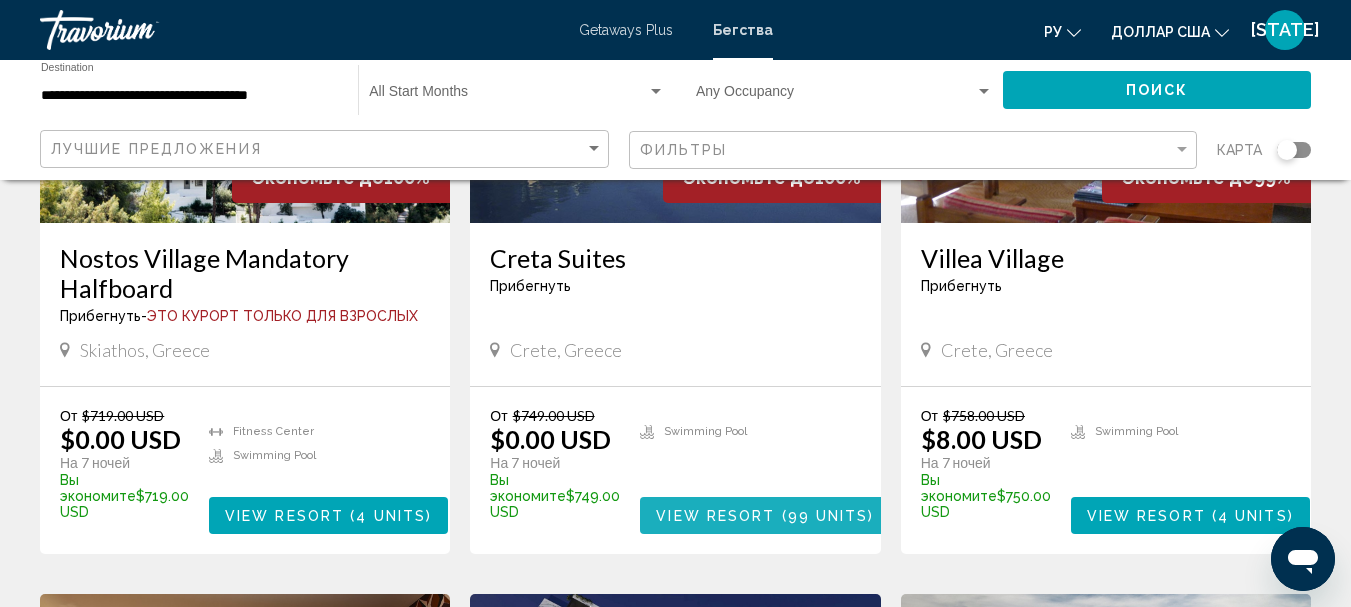 click on "View Resort" at bounding box center (715, 516) 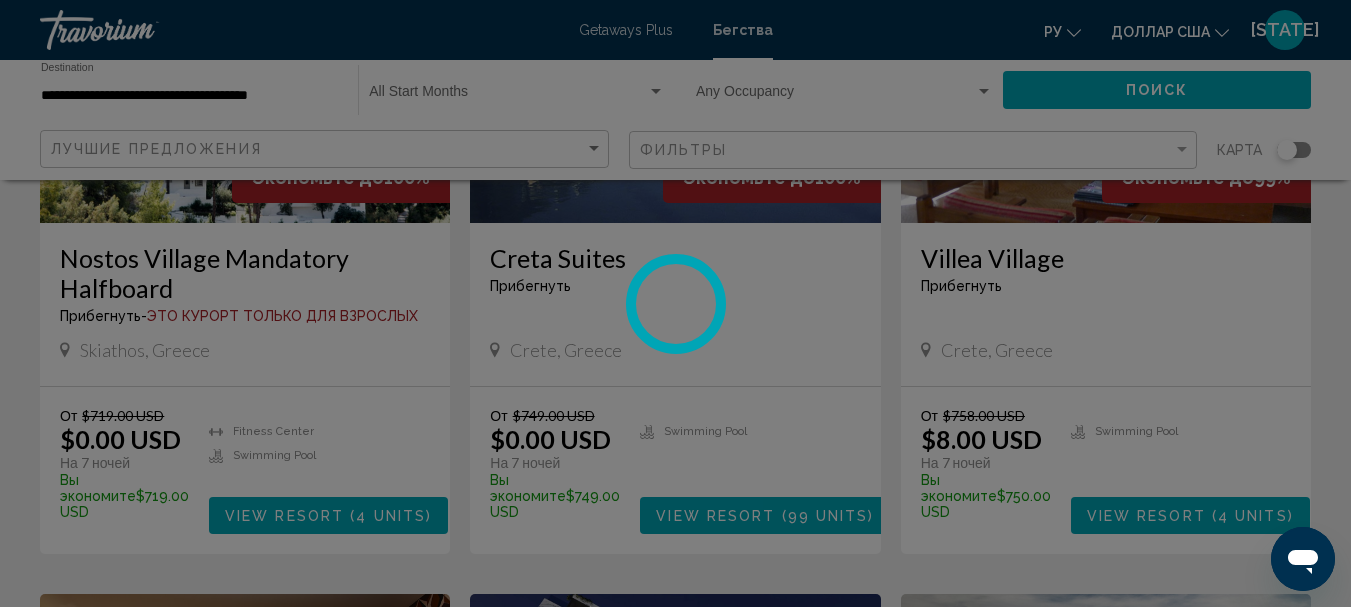scroll, scrollTop: 232, scrollLeft: 0, axis: vertical 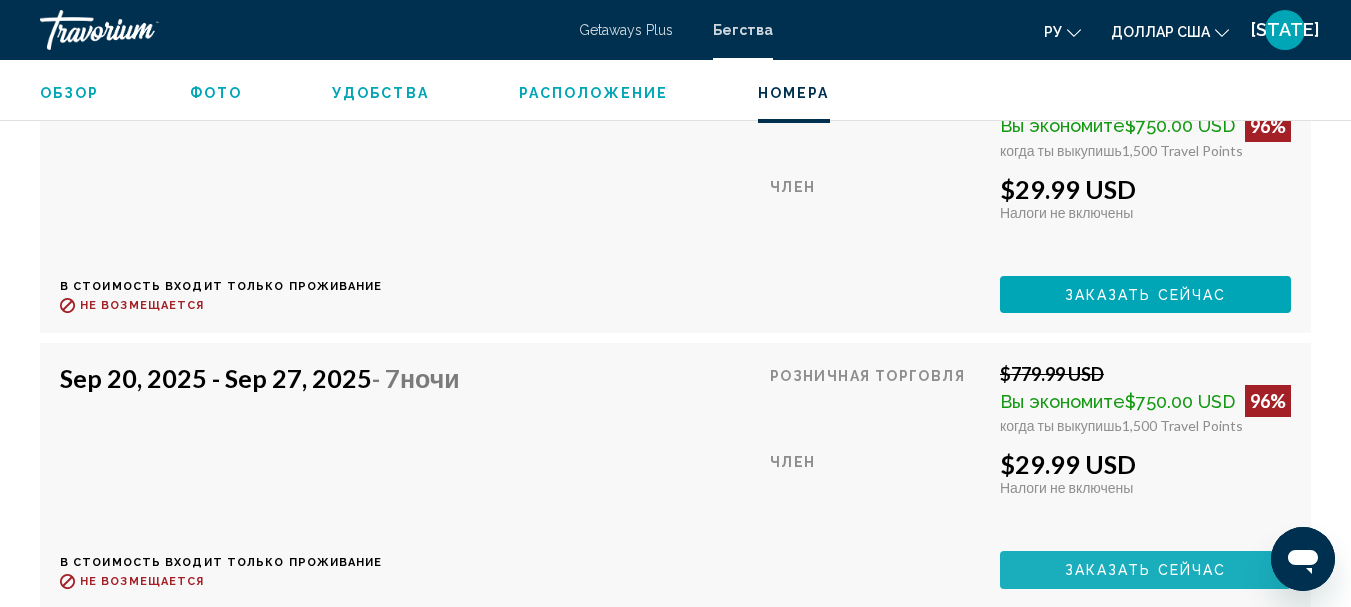 click on "Заказать сейчас" at bounding box center [1146, 571] 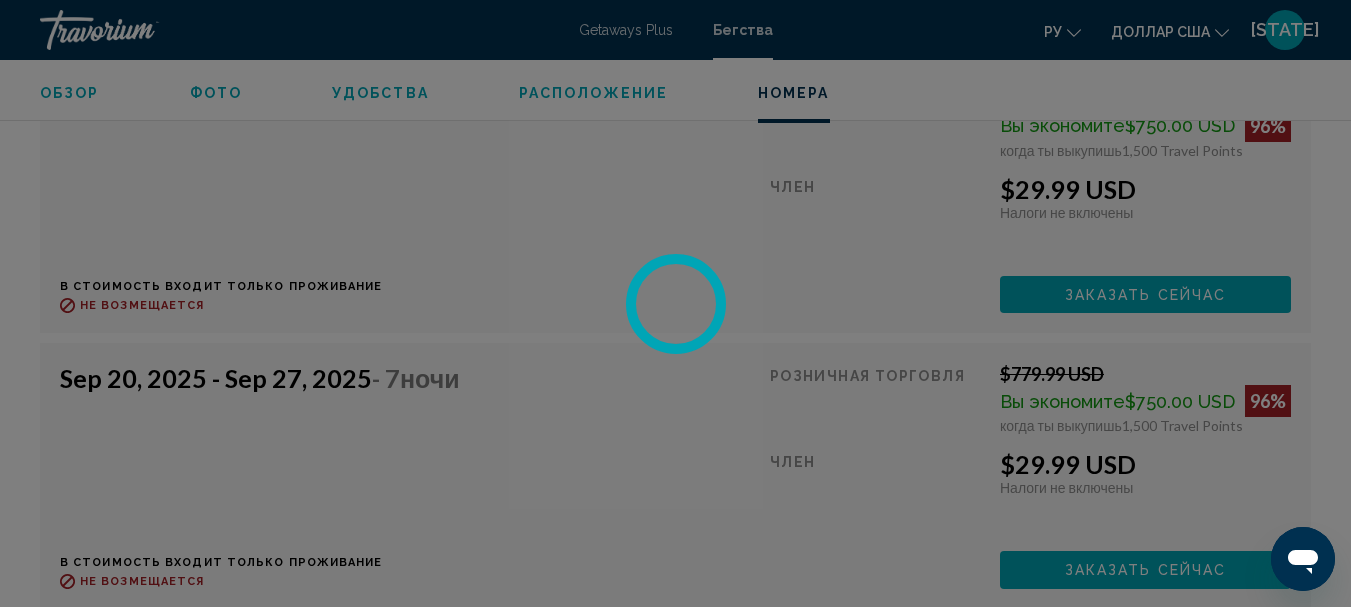 scroll, scrollTop: 0, scrollLeft: 0, axis: both 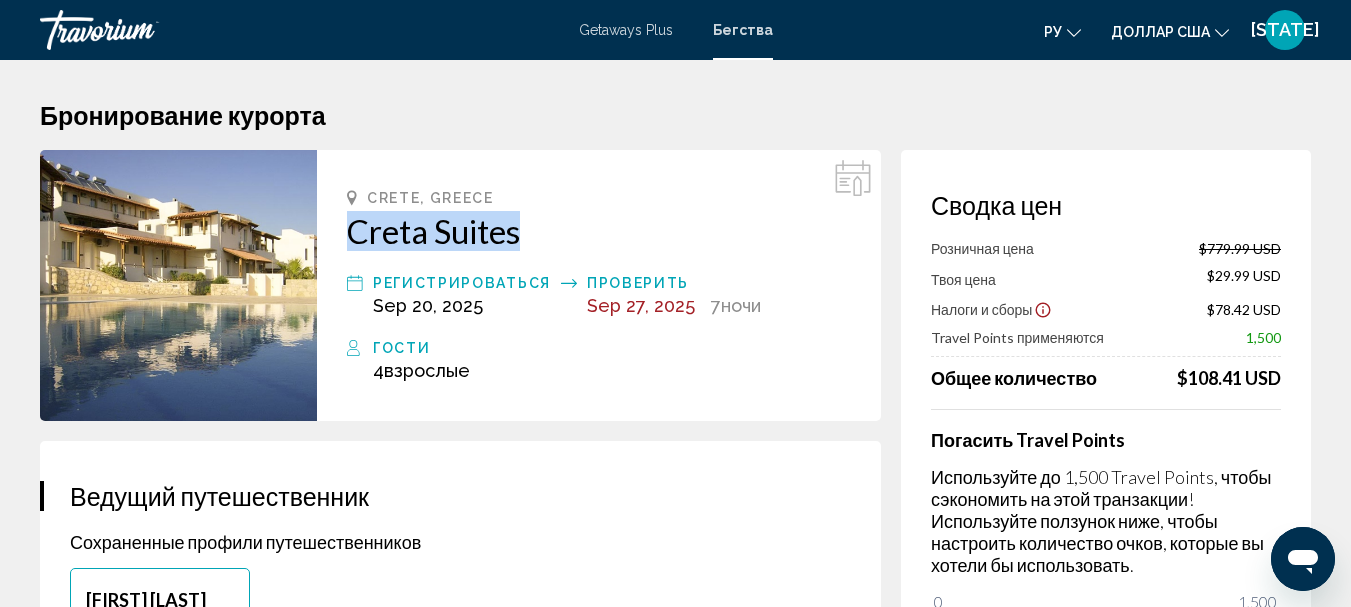 drag, startPoint x: 340, startPoint y: 224, endPoint x: 537, endPoint y: 239, distance: 197.57024 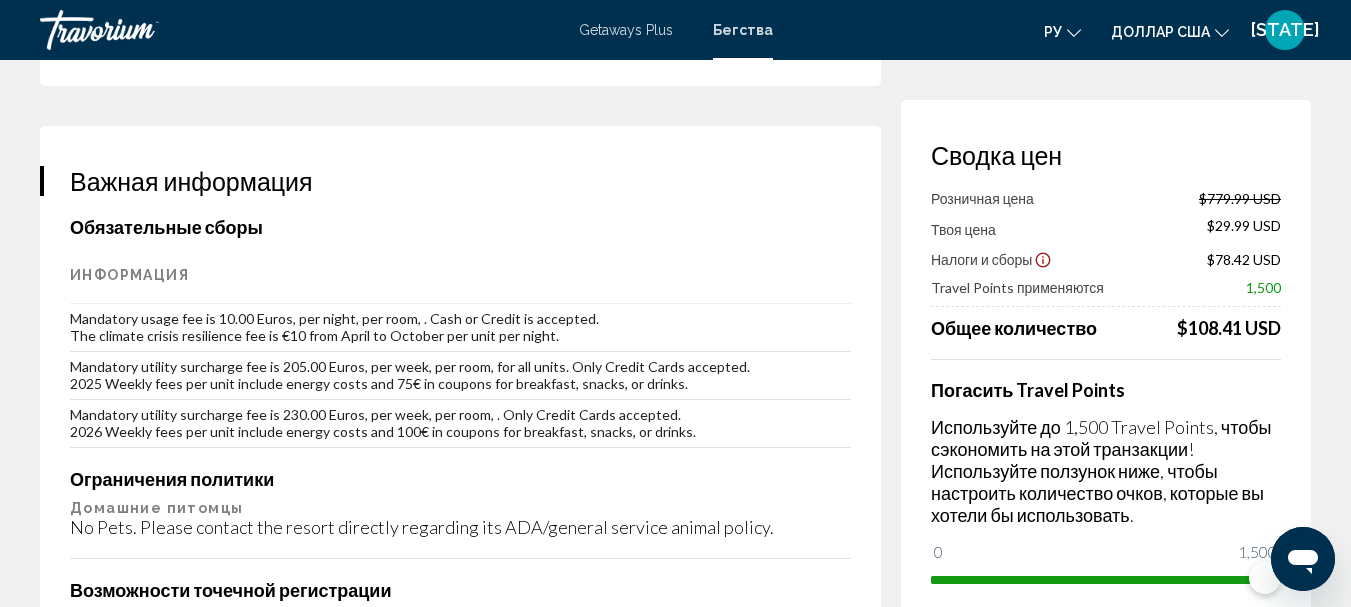 scroll, scrollTop: 3034, scrollLeft: 0, axis: vertical 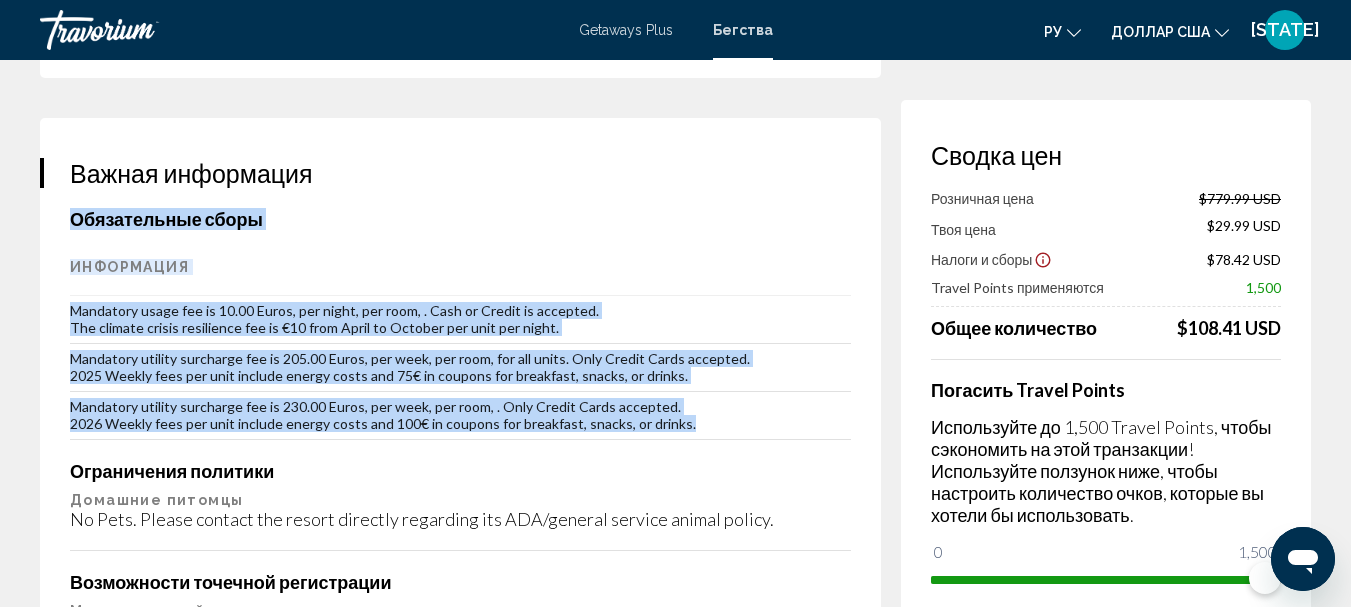 drag, startPoint x: 58, startPoint y: 319, endPoint x: 733, endPoint y: 445, distance: 686.6593 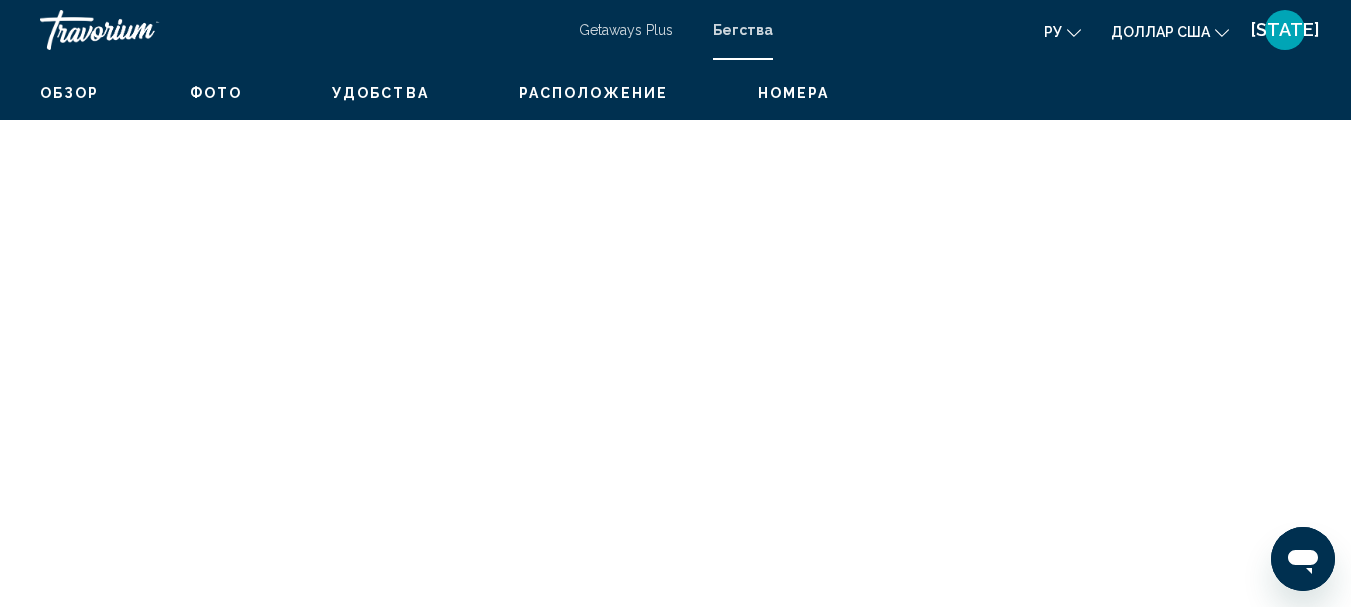 scroll, scrollTop: 231, scrollLeft: 0, axis: vertical 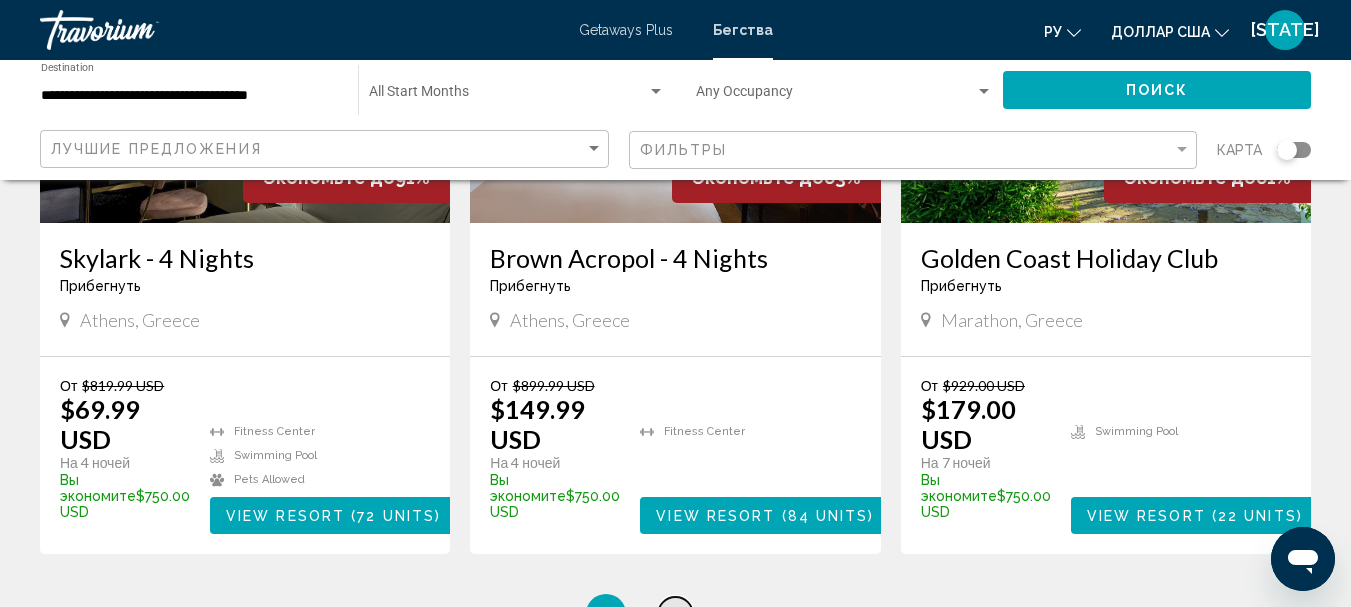 click on "2" at bounding box center (676, 614) 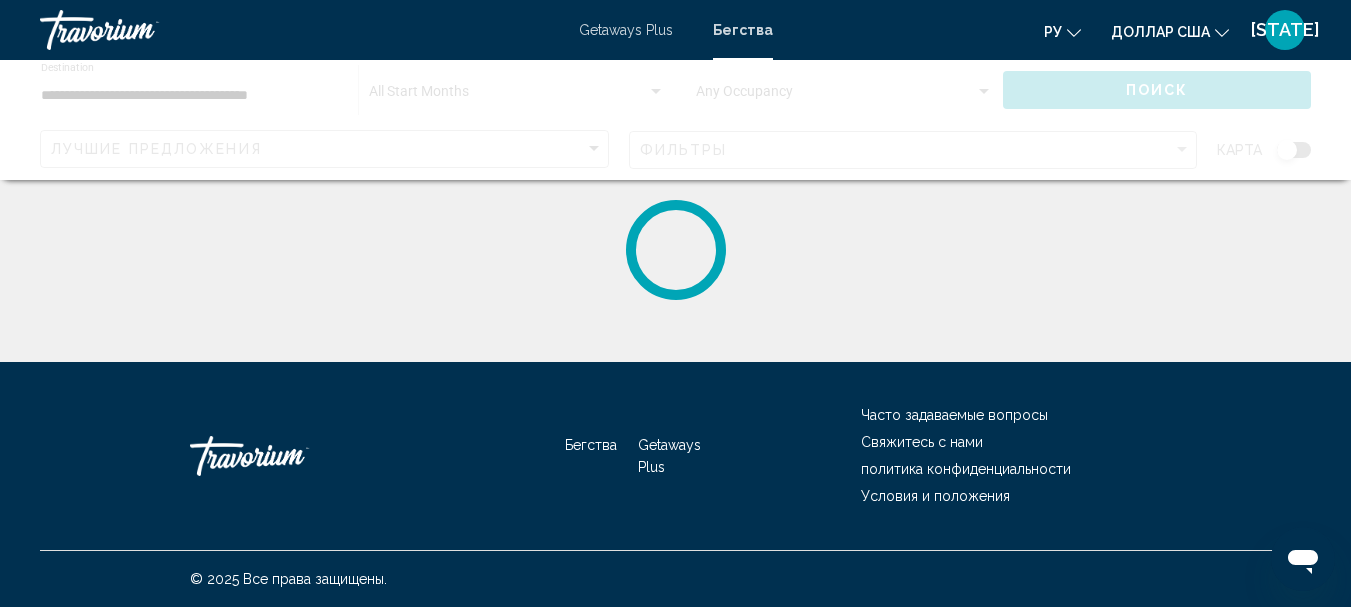 scroll, scrollTop: 0, scrollLeft: 0, axis: both 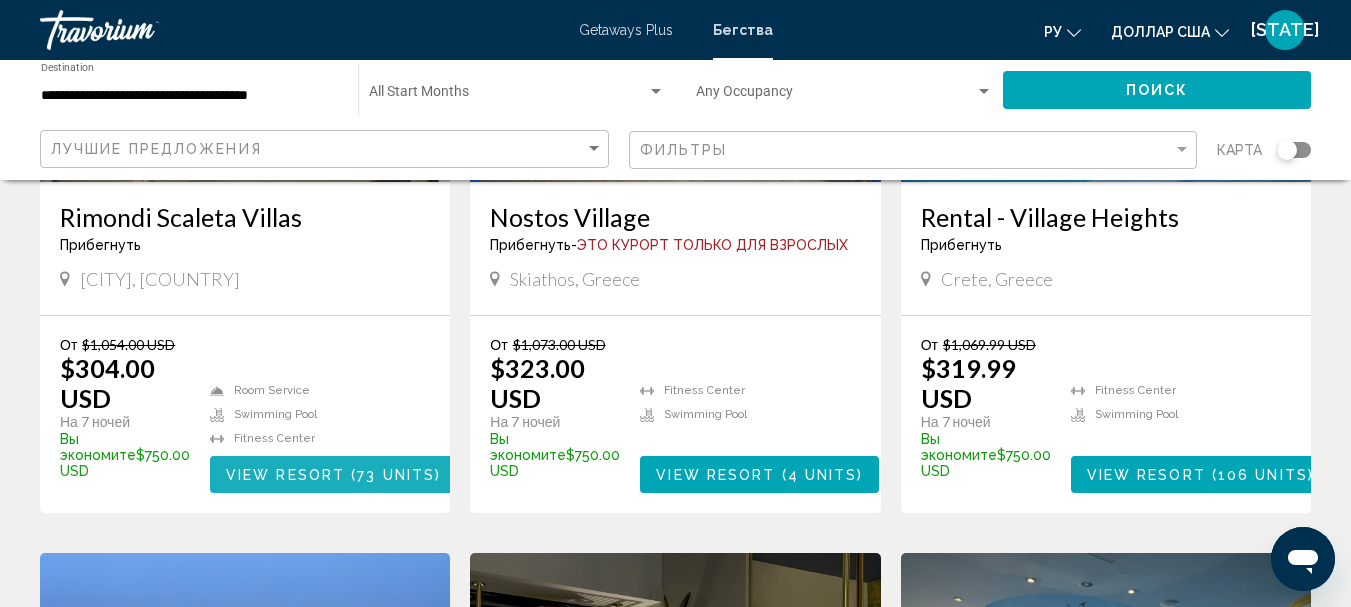 click on "View Resort    ( 73 units )" at bounding box center (333, 474) 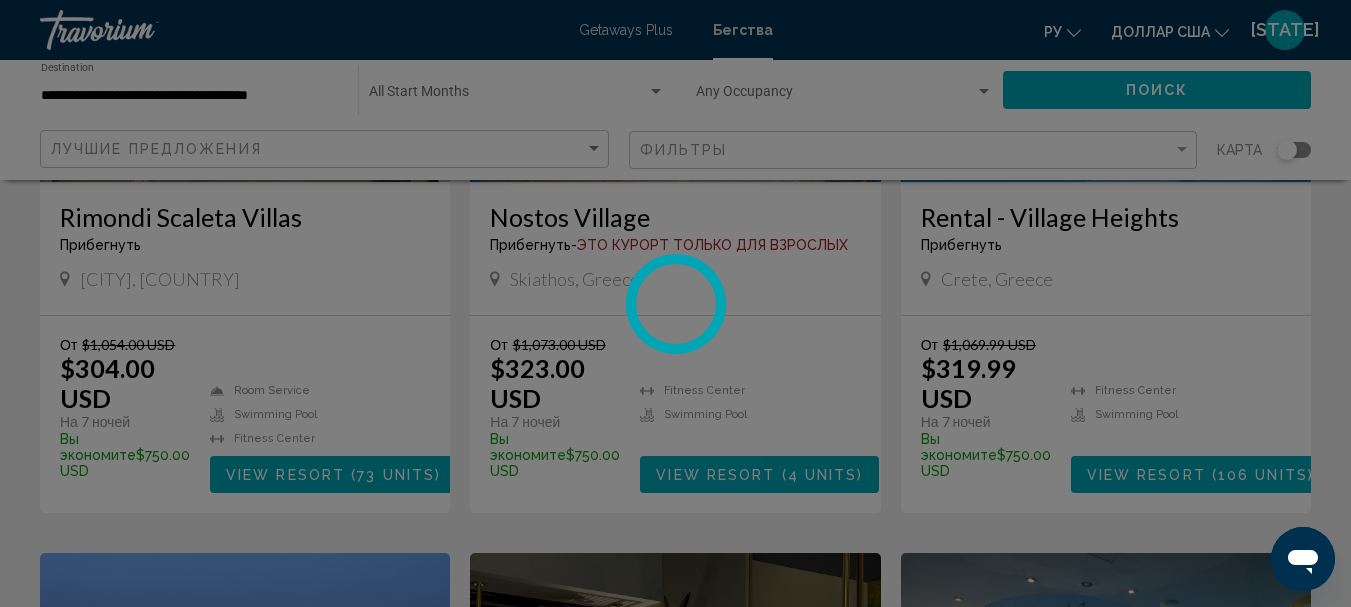 scroll, scrollTop: 232, scrollLeft: 0, axis: vertical 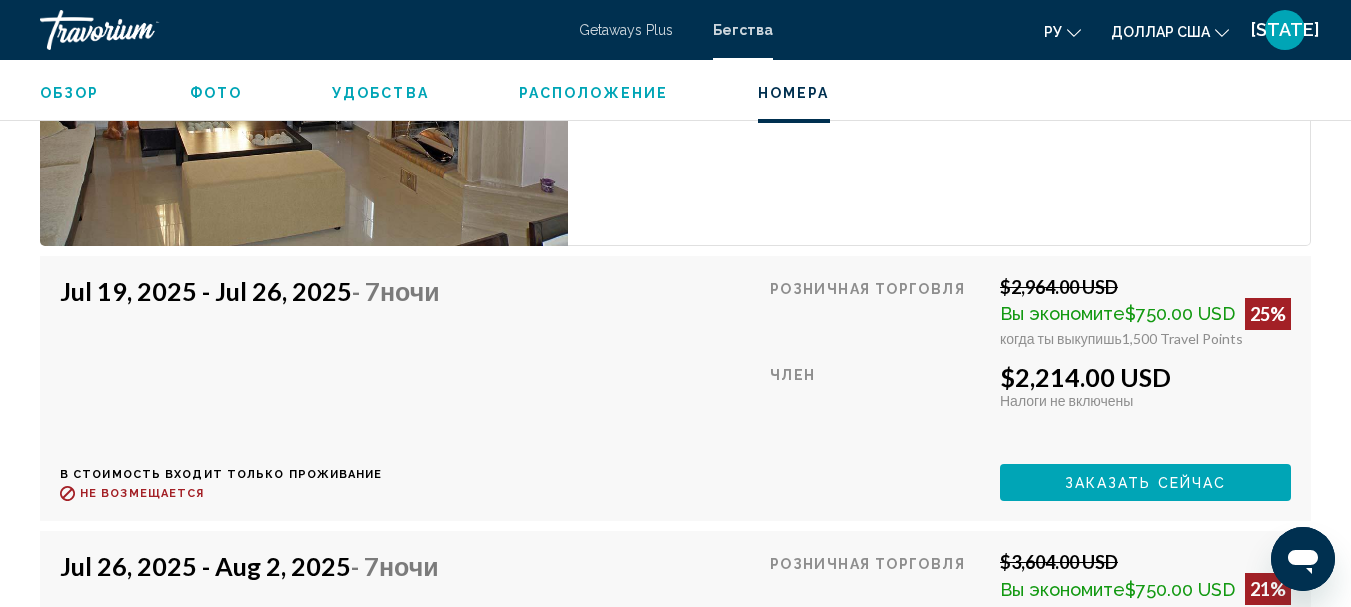 click on "Заказать сейчас" at bounding box center [1145, 482] 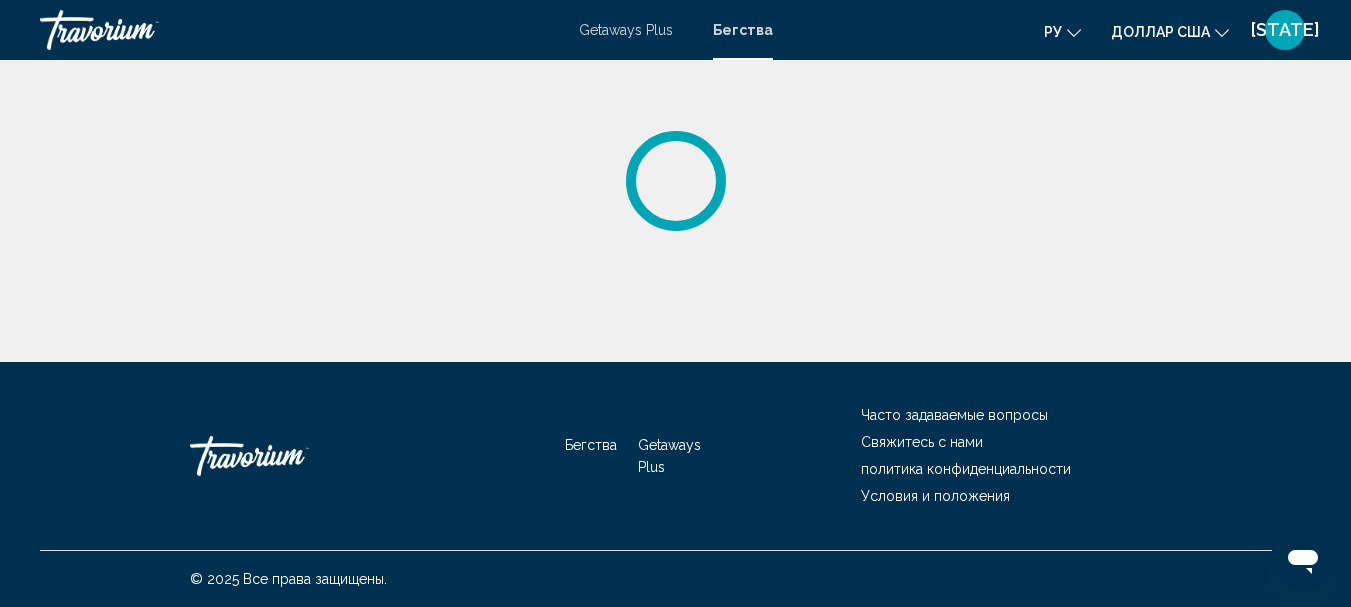 scroll, scrollTop: 0, scrollLeft: 0, axis: both 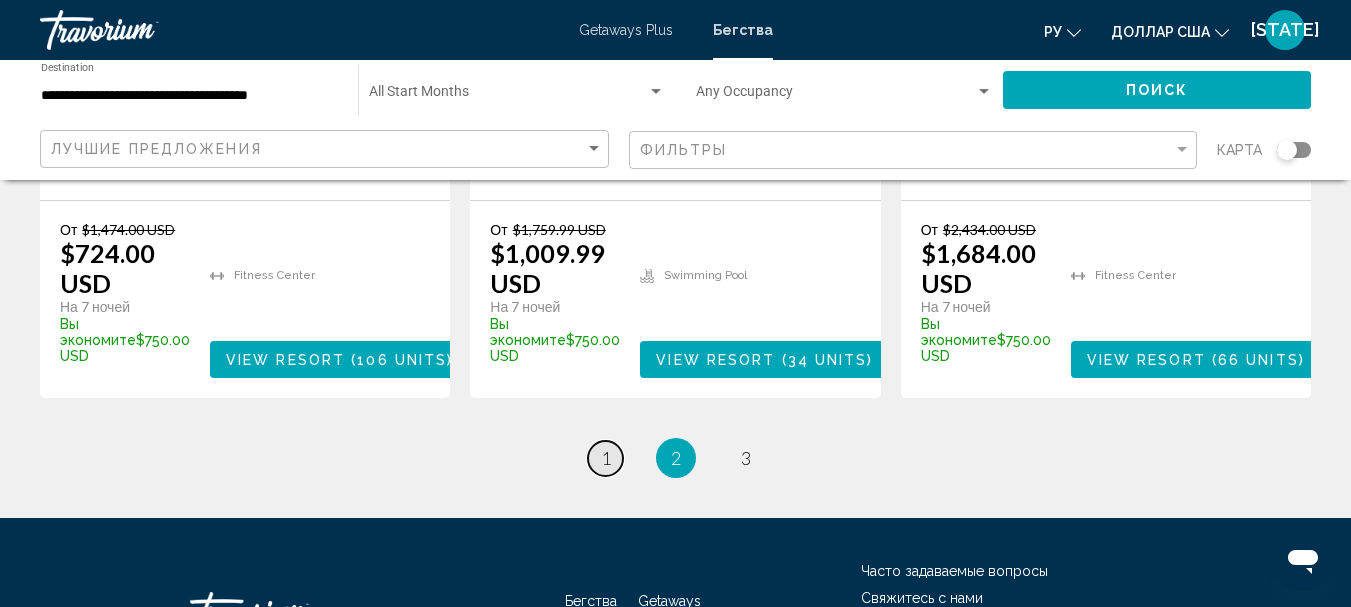 click on "1" at bounding box center [606, 458] 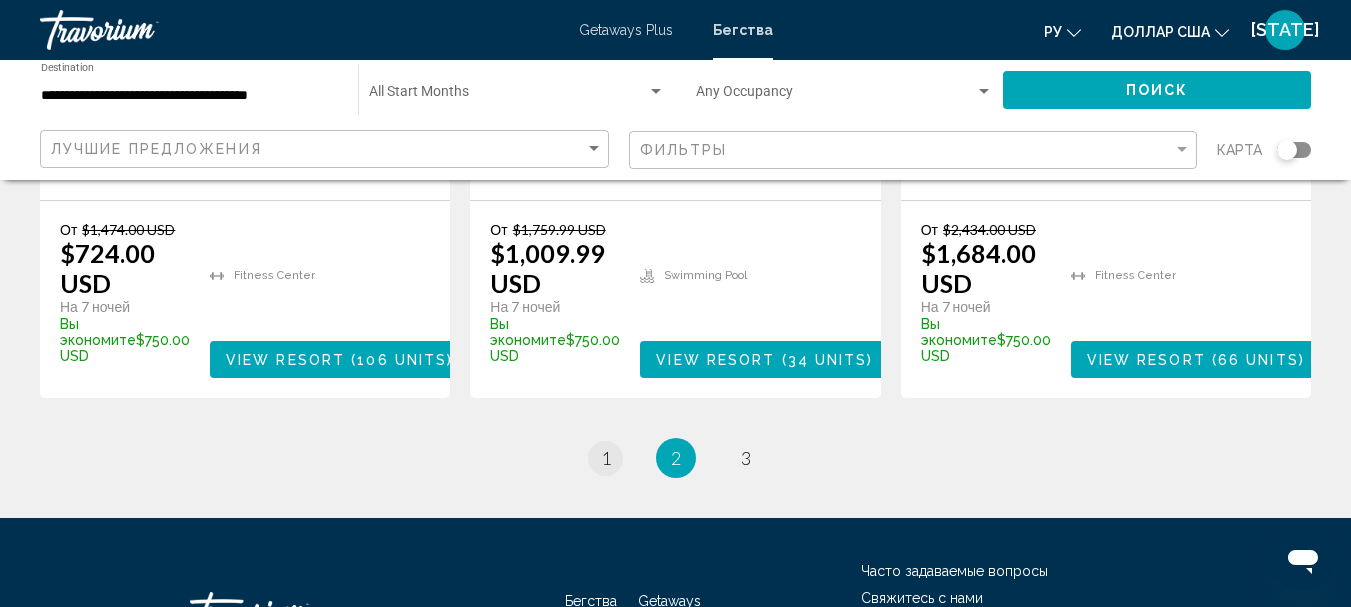 scroll, scrollTop: 0, scrollLeft: 0, axis: both 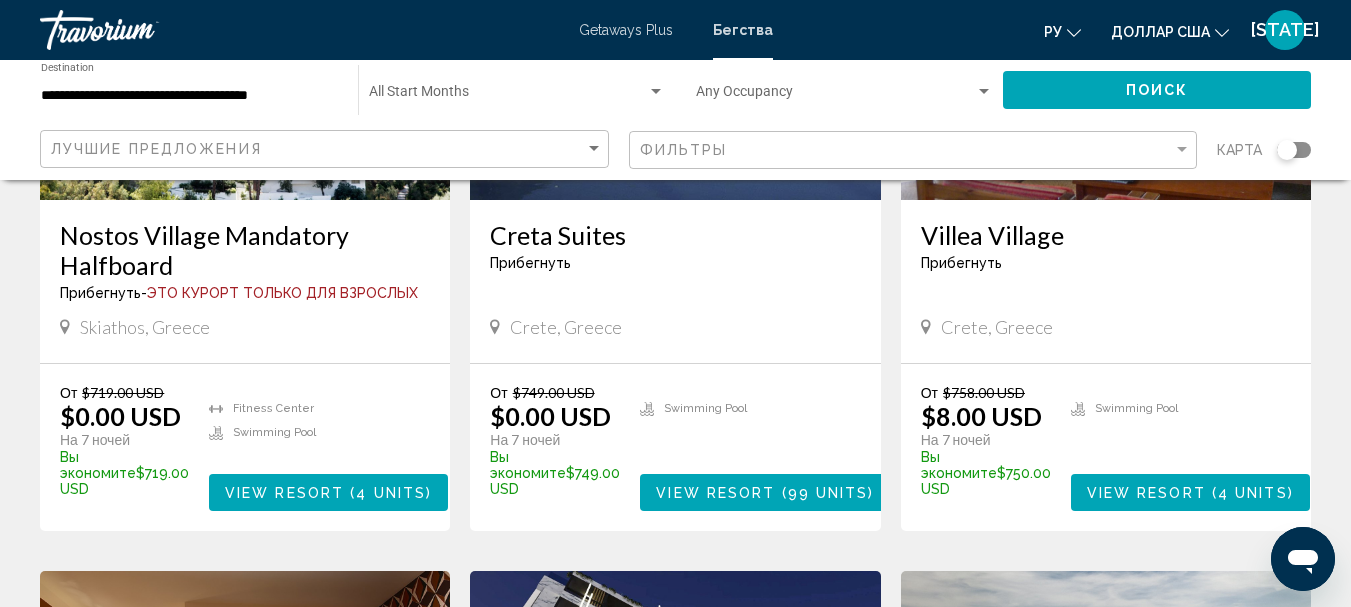click on "View Resort" at bounding box center (1146, 493) 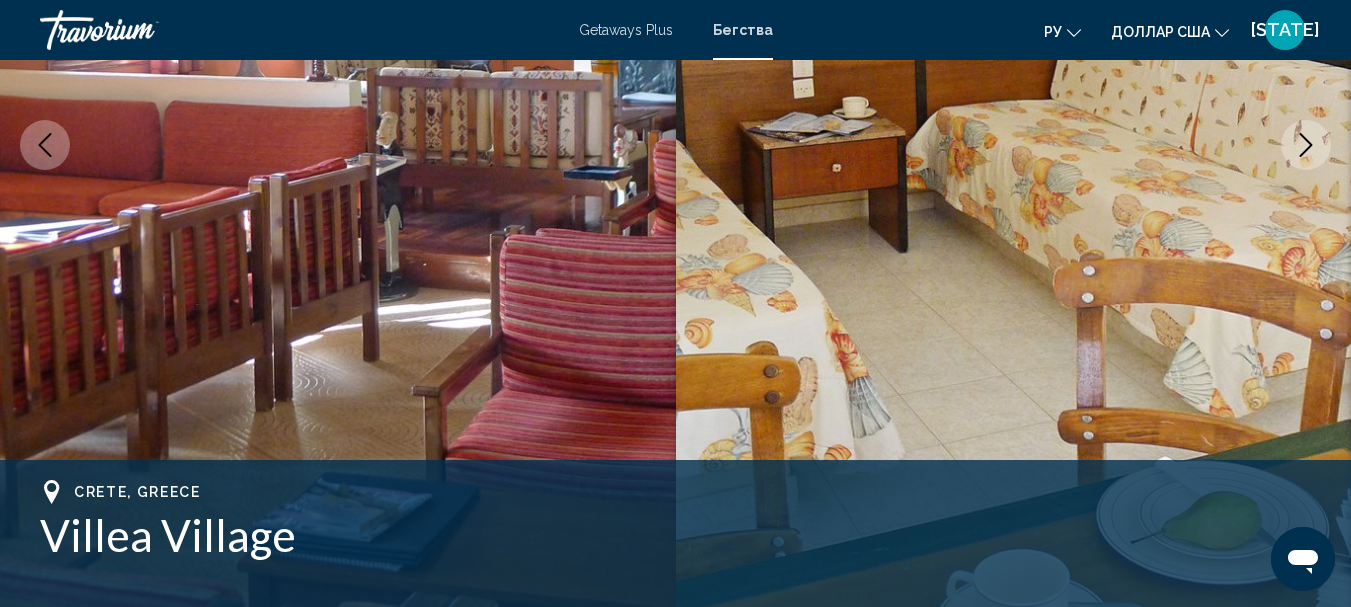 scroll, scrollTop: 232, scrollLeft: 0, axis: vertical 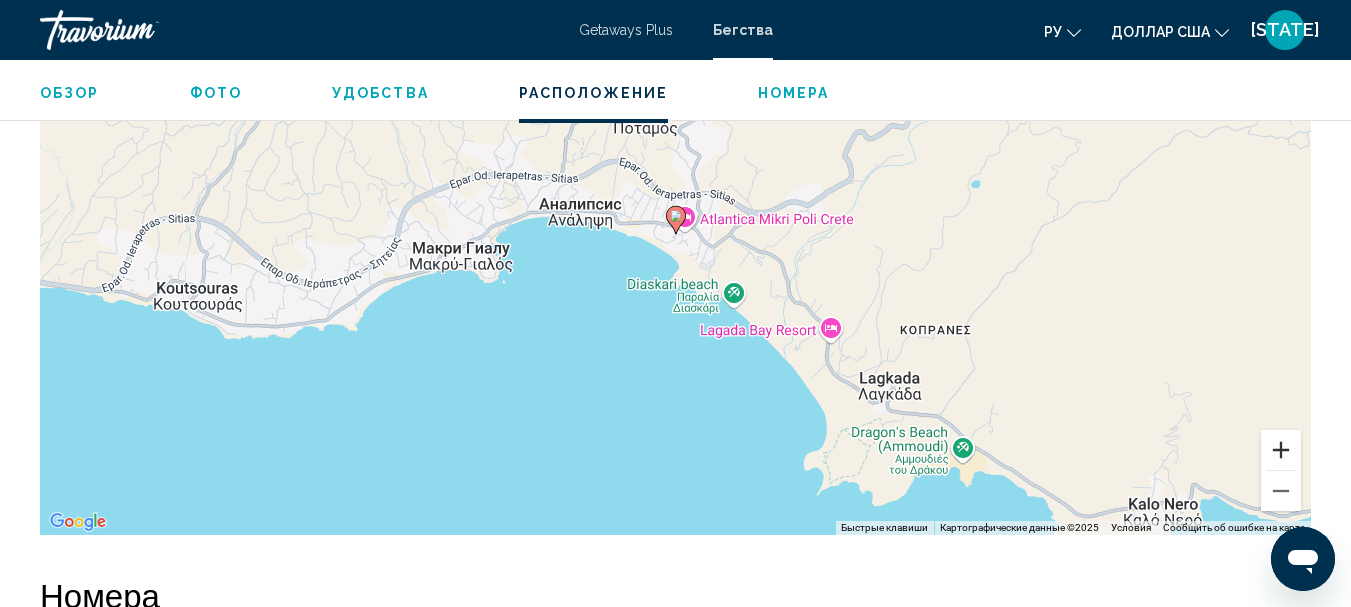 click at bounding box center [1281, 450] 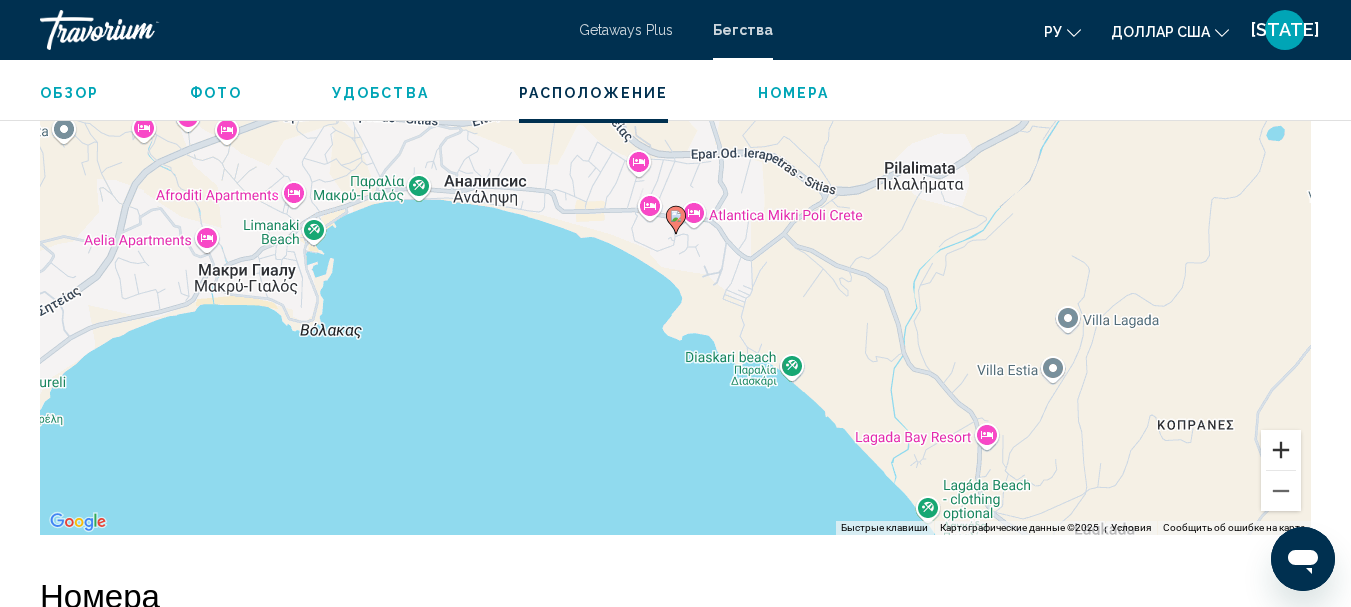 click at bounding box center [1281, 450] 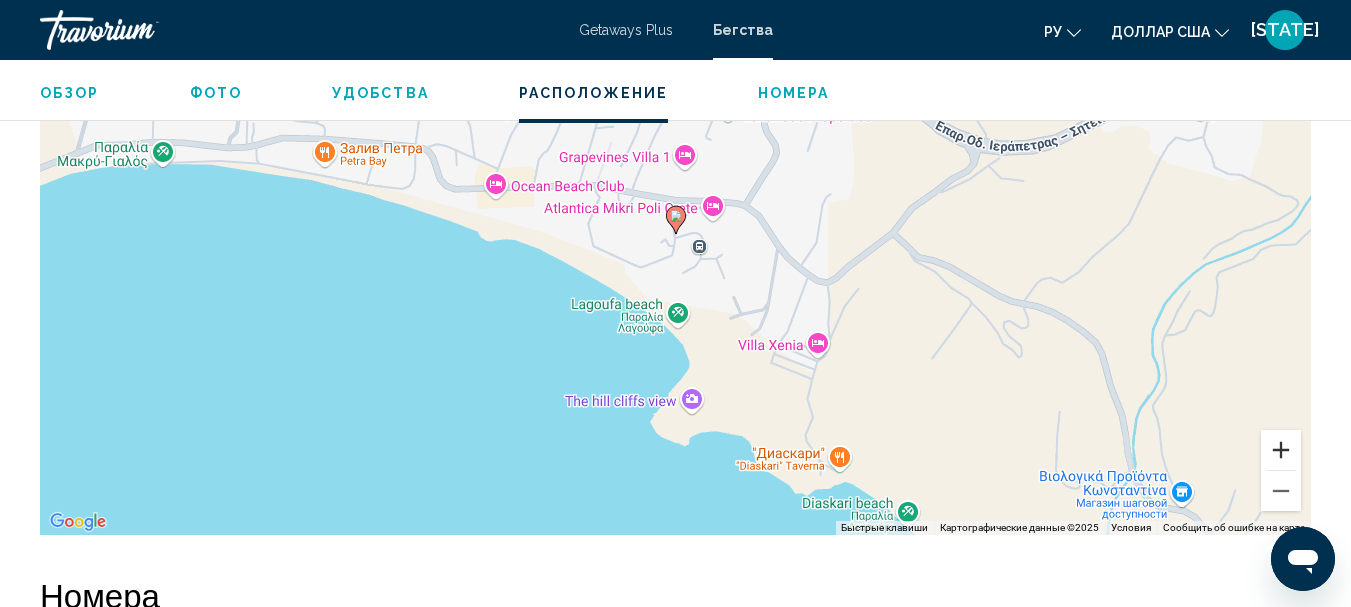 click at bounding box center [1281, 450] 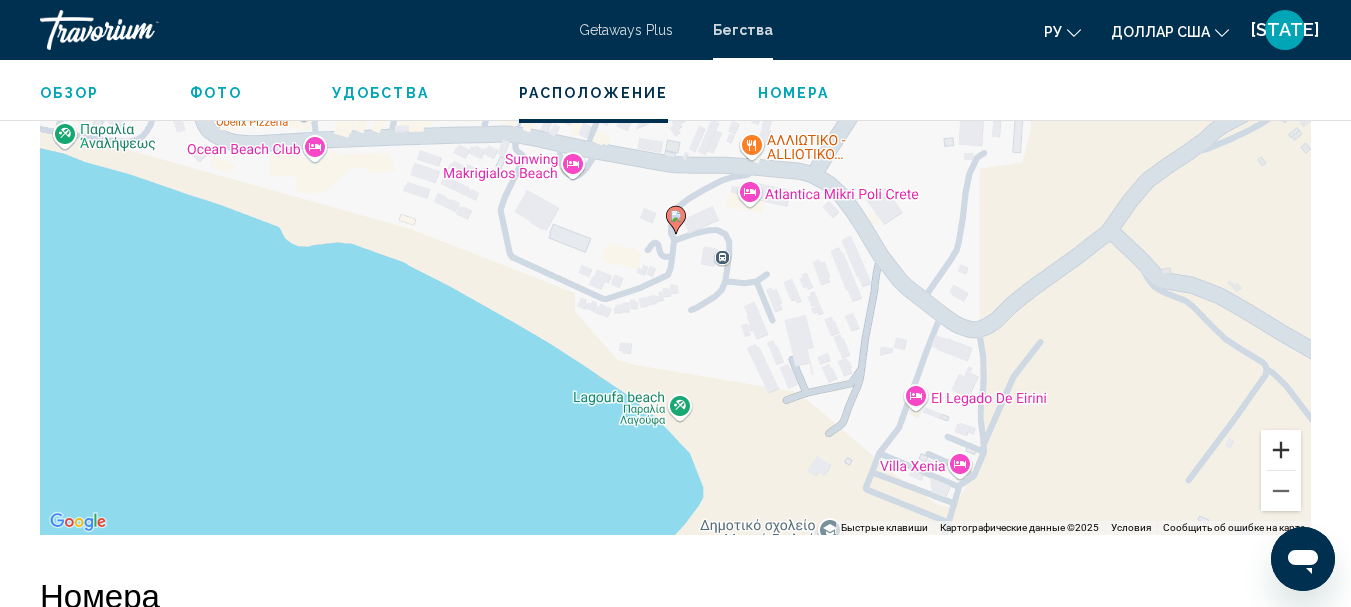 click at bounding box center (1281, 450) 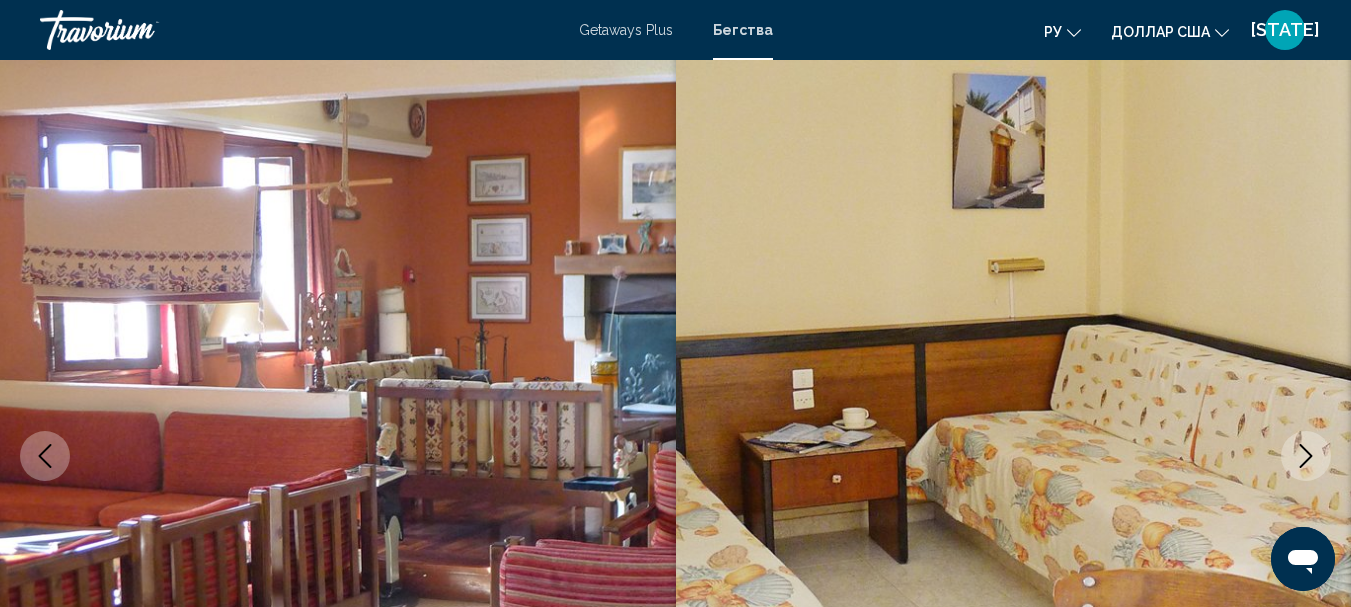 scroll, scrollTop: 63, scrollLeft: 0, axis: vertical 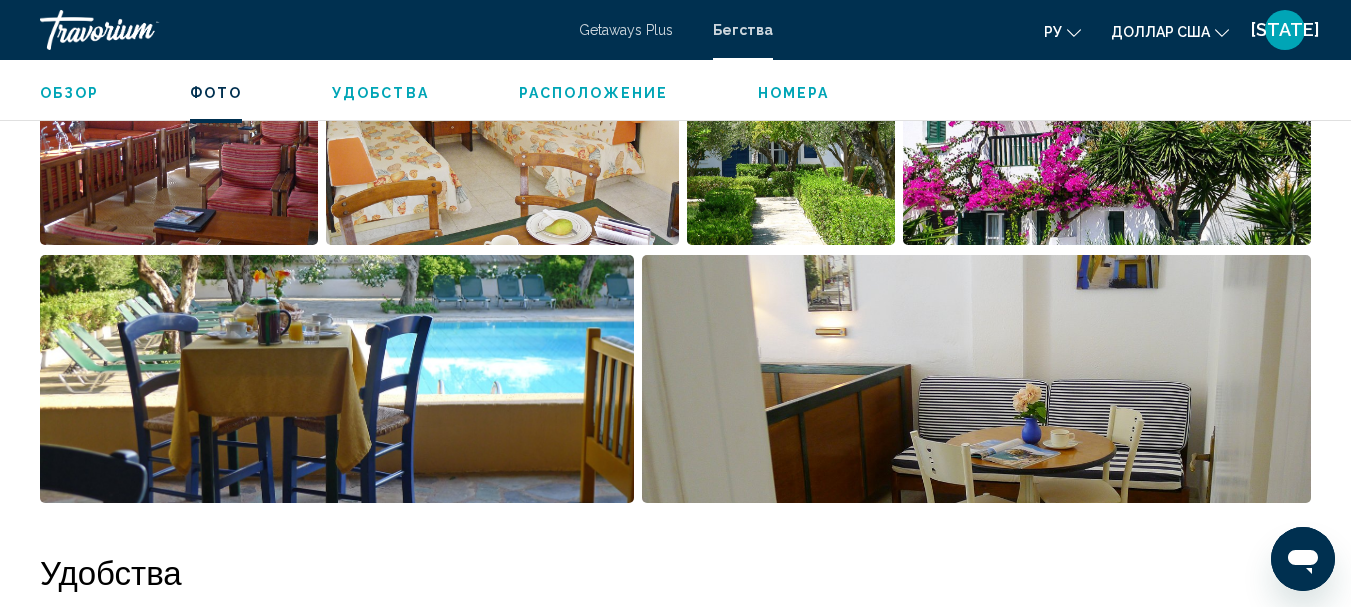 click at bounding box center [140, 30] 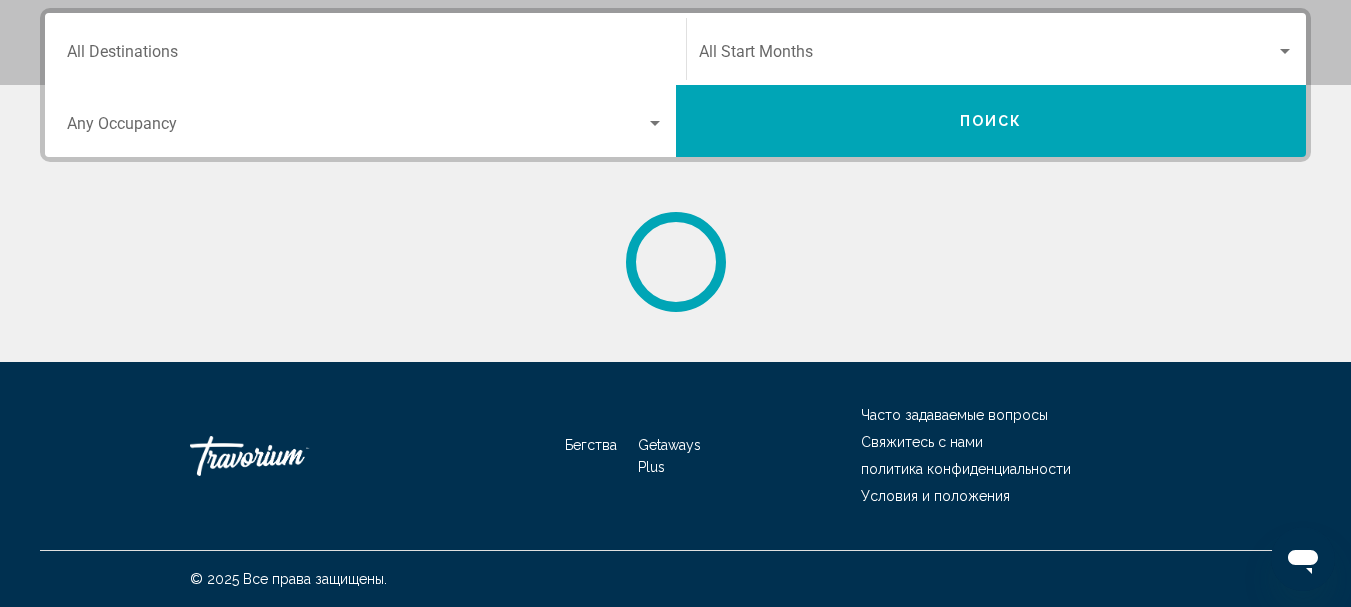 scroll, scrollTop: 0, scrollLeft: 0, axis: both 